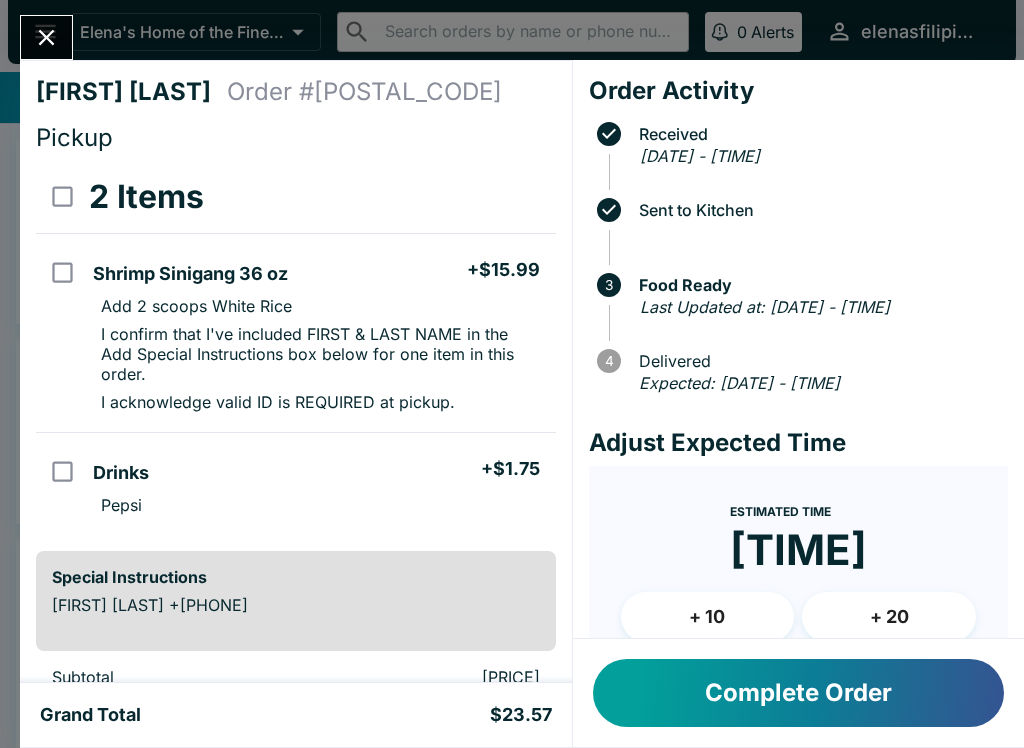 scroll, scrollTop: 0, scrollLeft: 0, axis: both 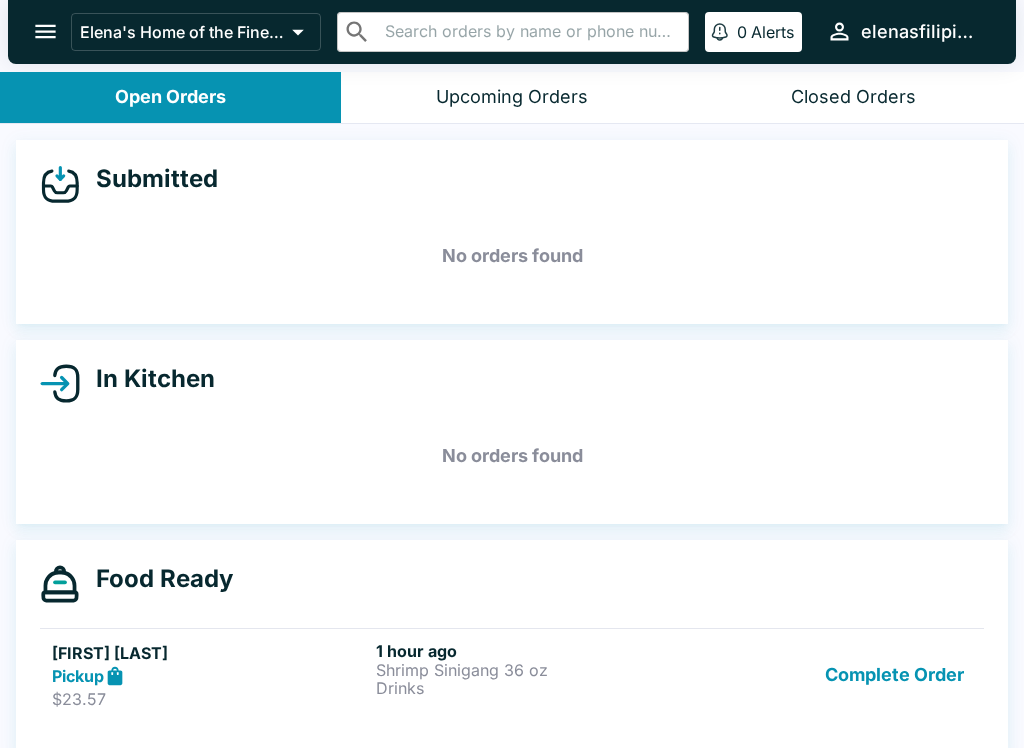 click 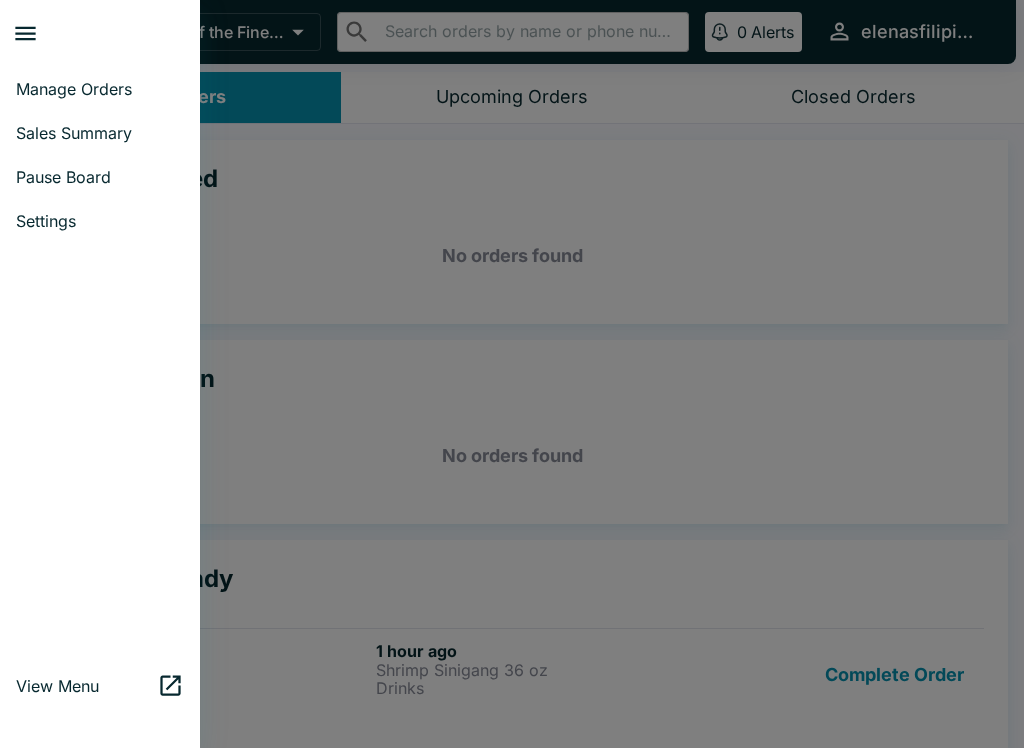 click on "Sales Summary" at bounding box center [100, 133] 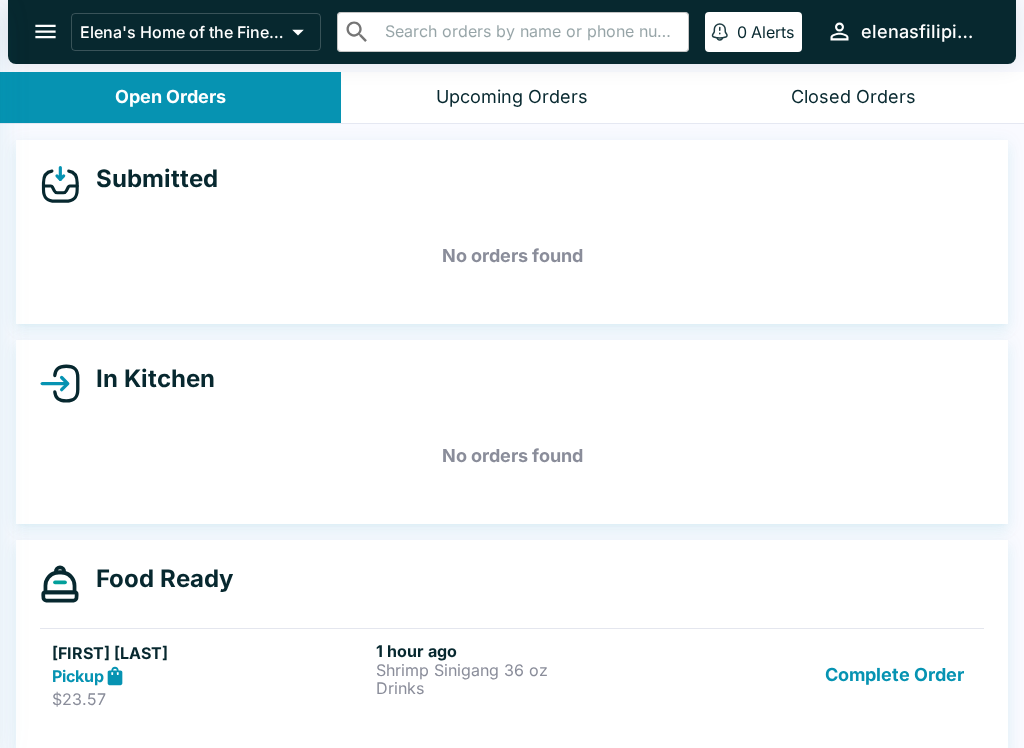 select on "03:00" 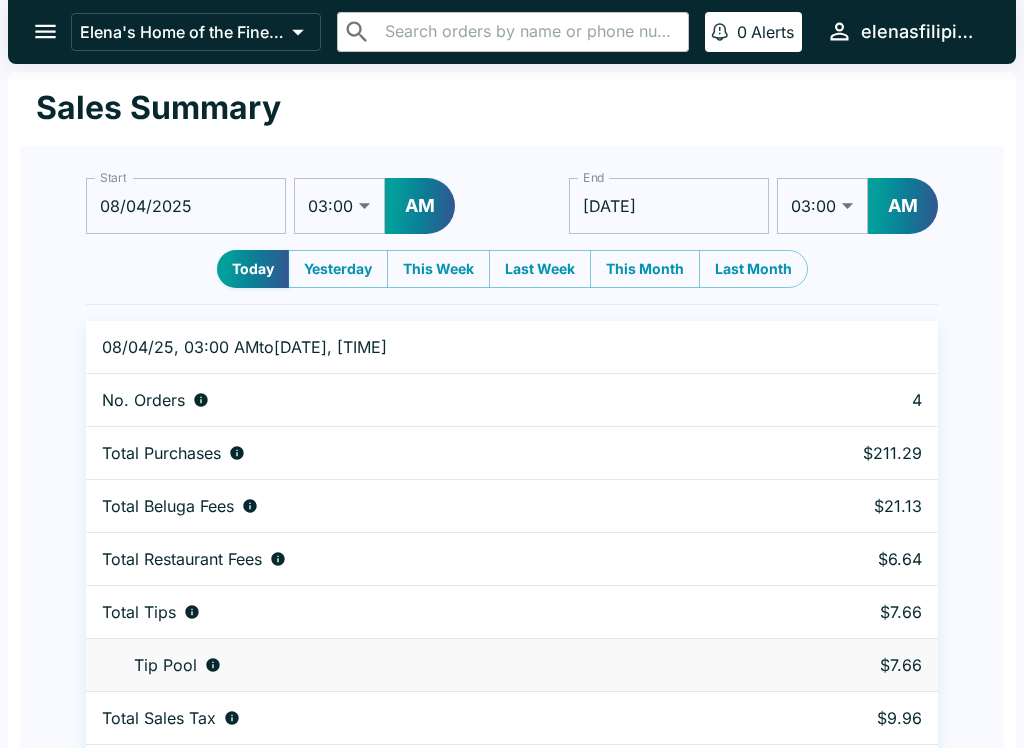 click 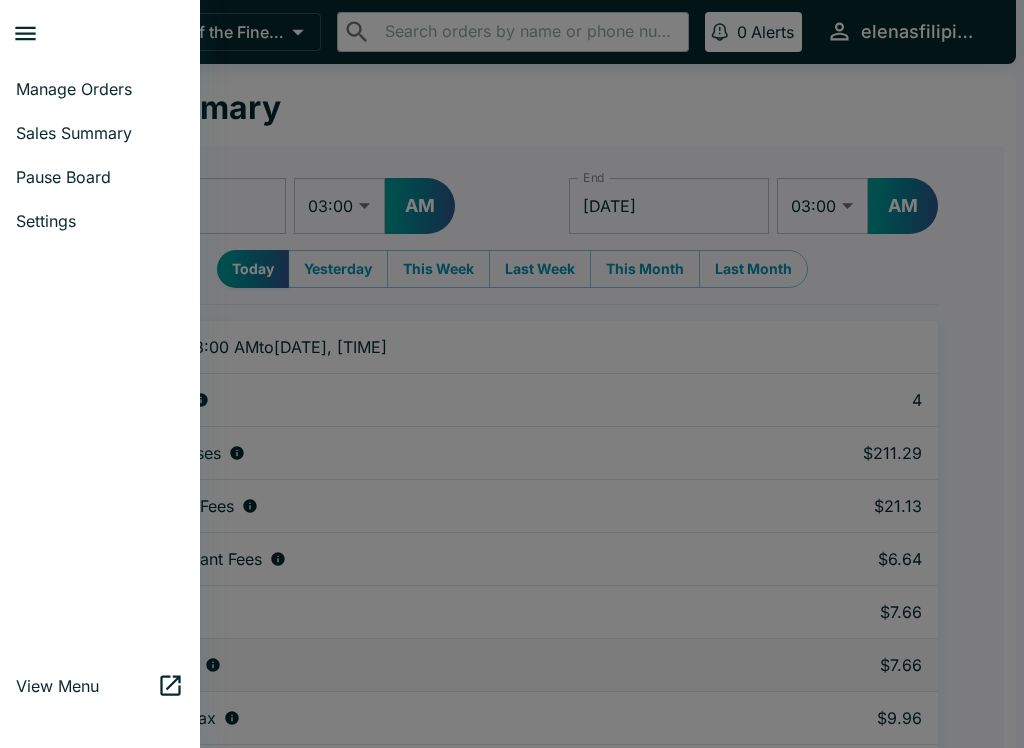 click on "Pause Board" at bounding box center (100, 177) 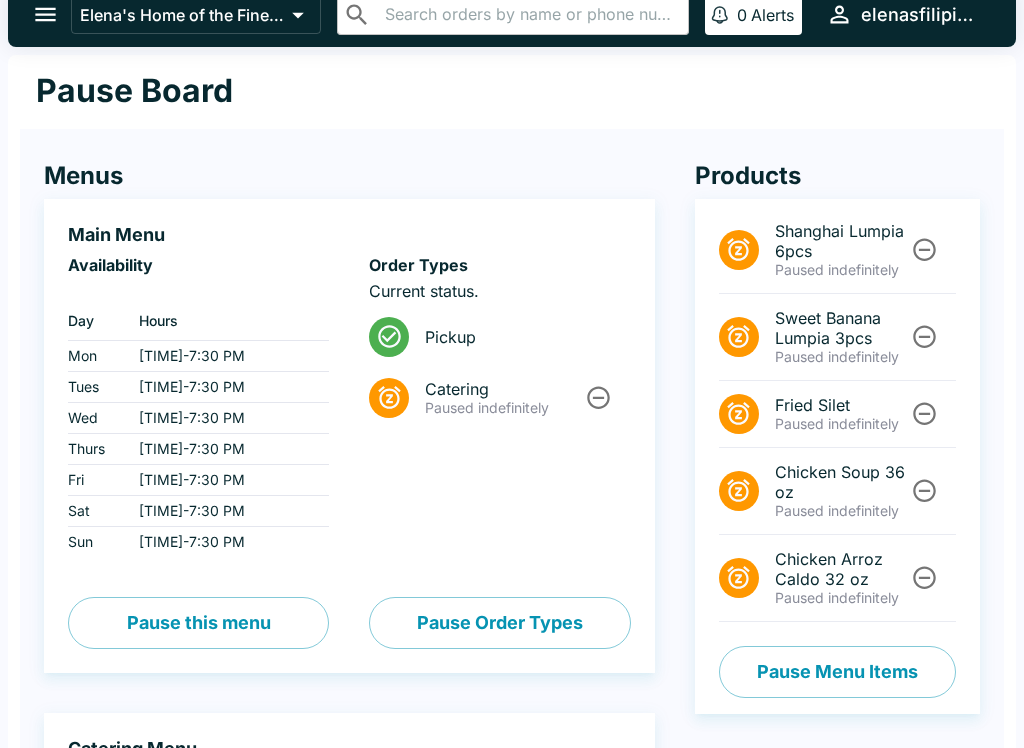 scroll, scrollTop: 0, scrollLeft: 0, axis: both 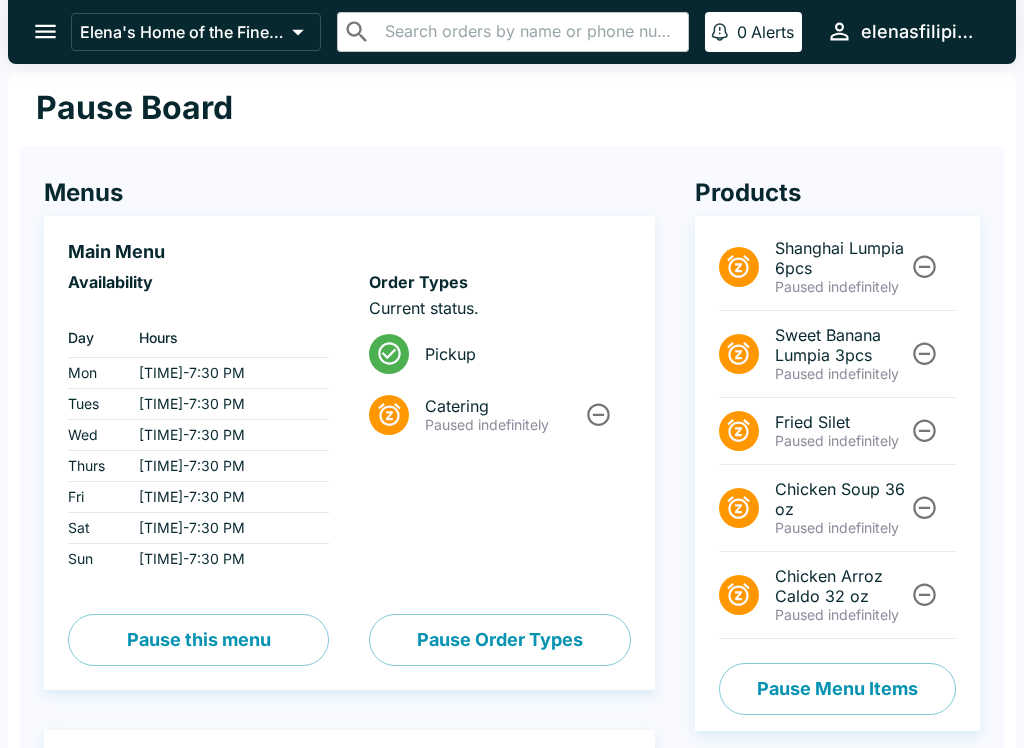 click 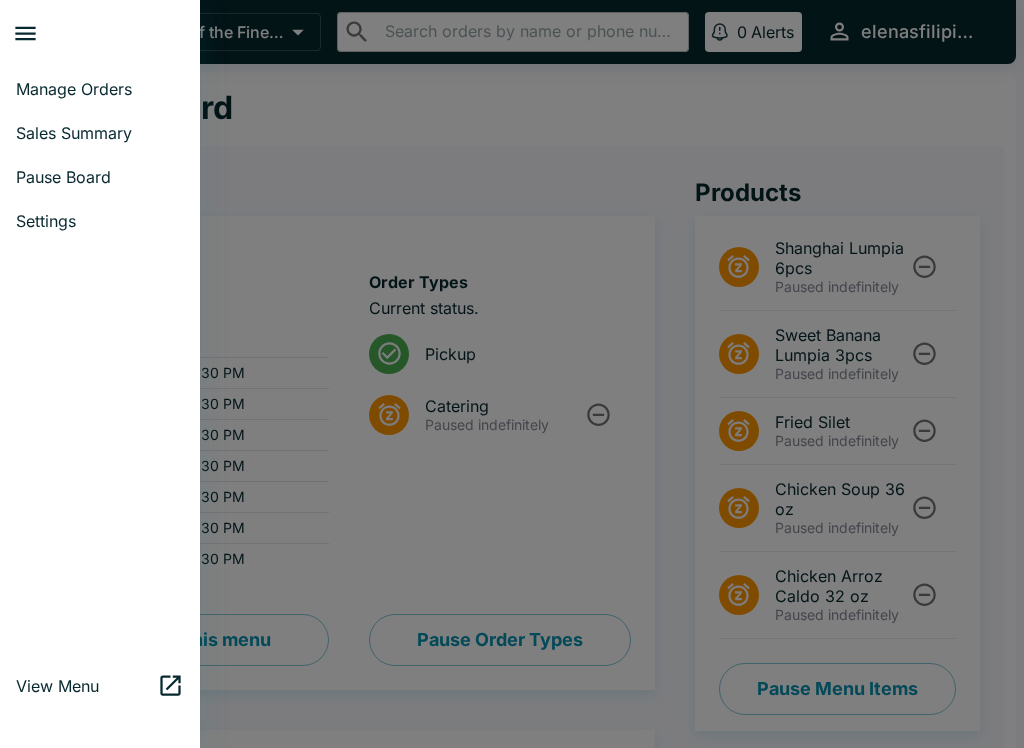 click on "Pause Board" at bounding box center (100, 177) 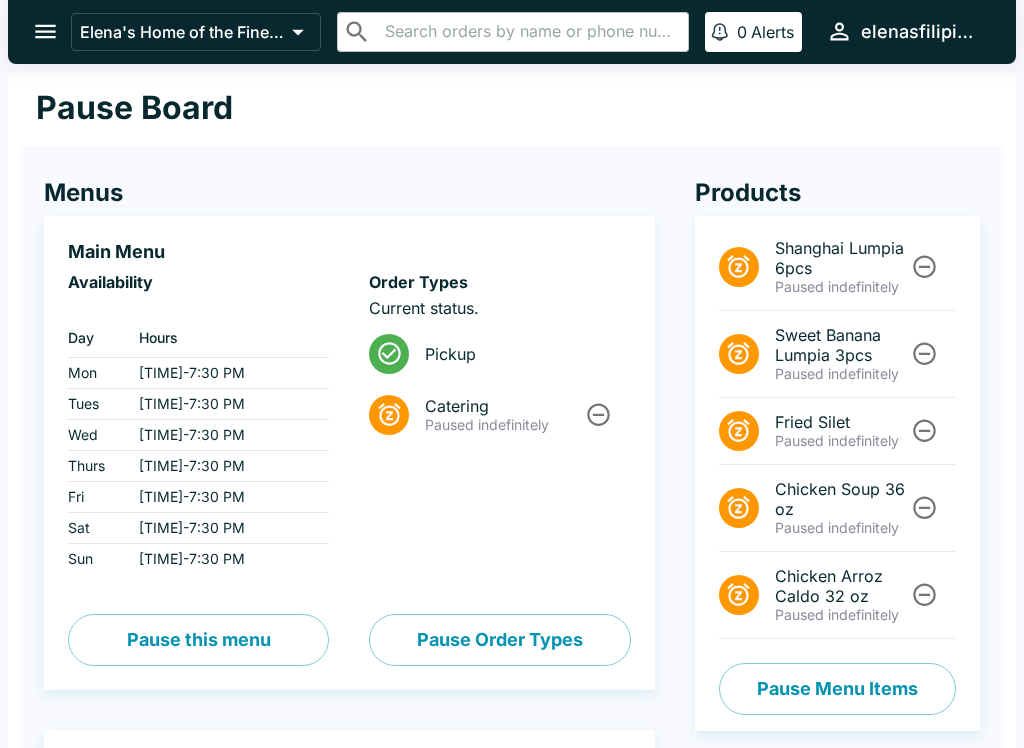 click 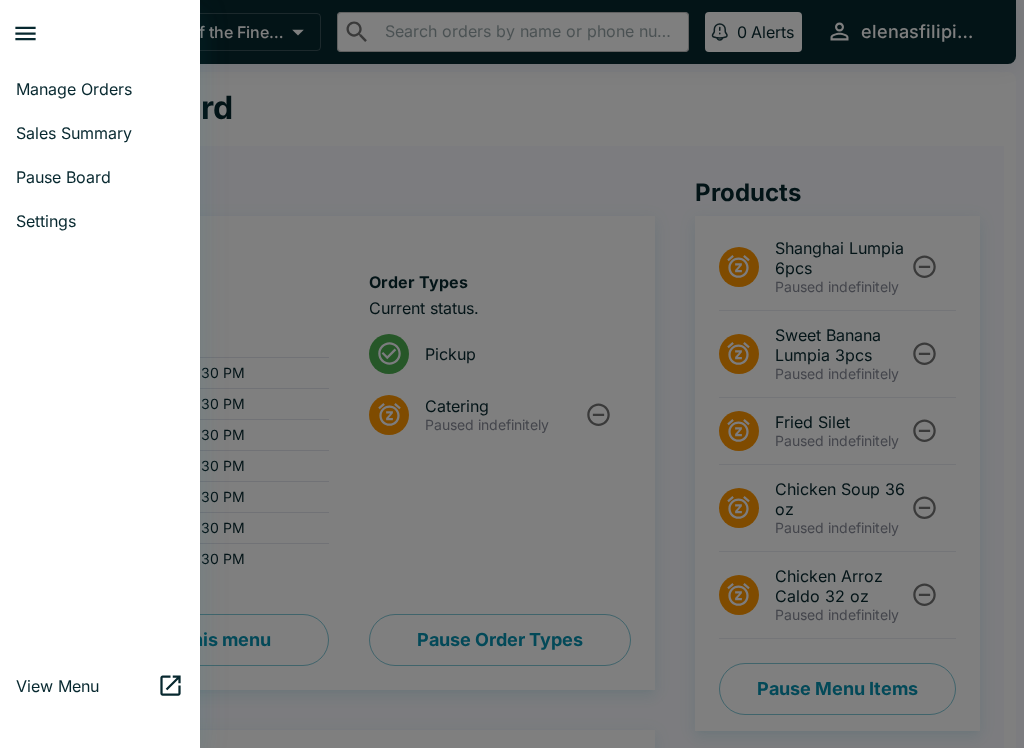 click on "Sales Summary" at bounding box center [100, 133] 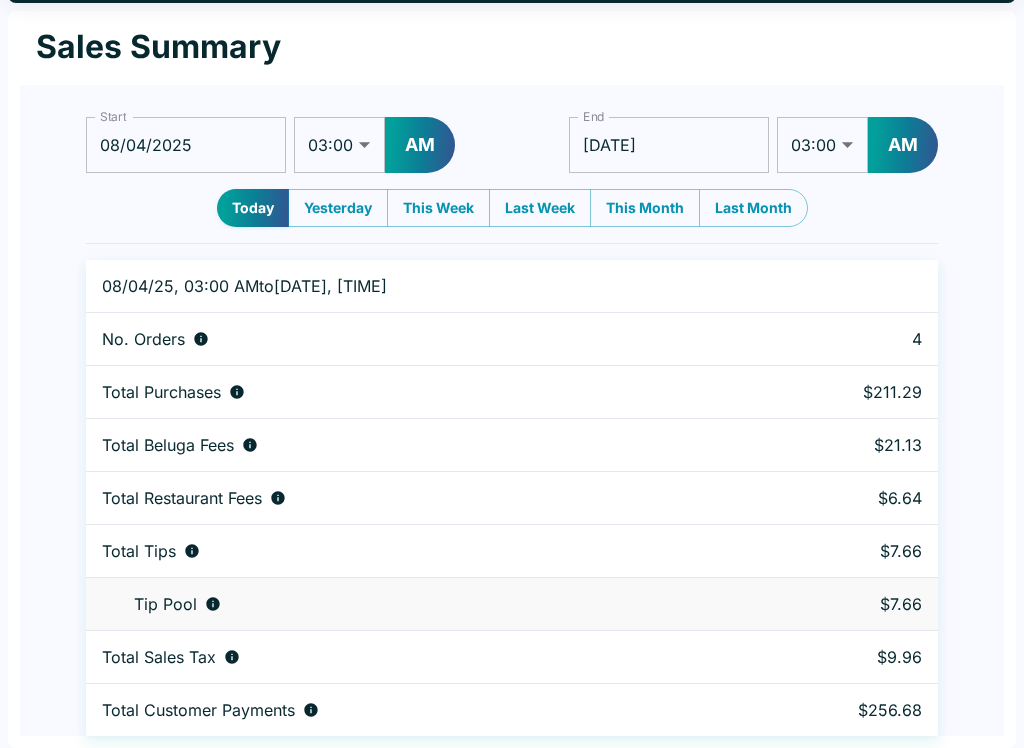 scroll, scrollTop: 0, scrollLeft: 0, axis: both 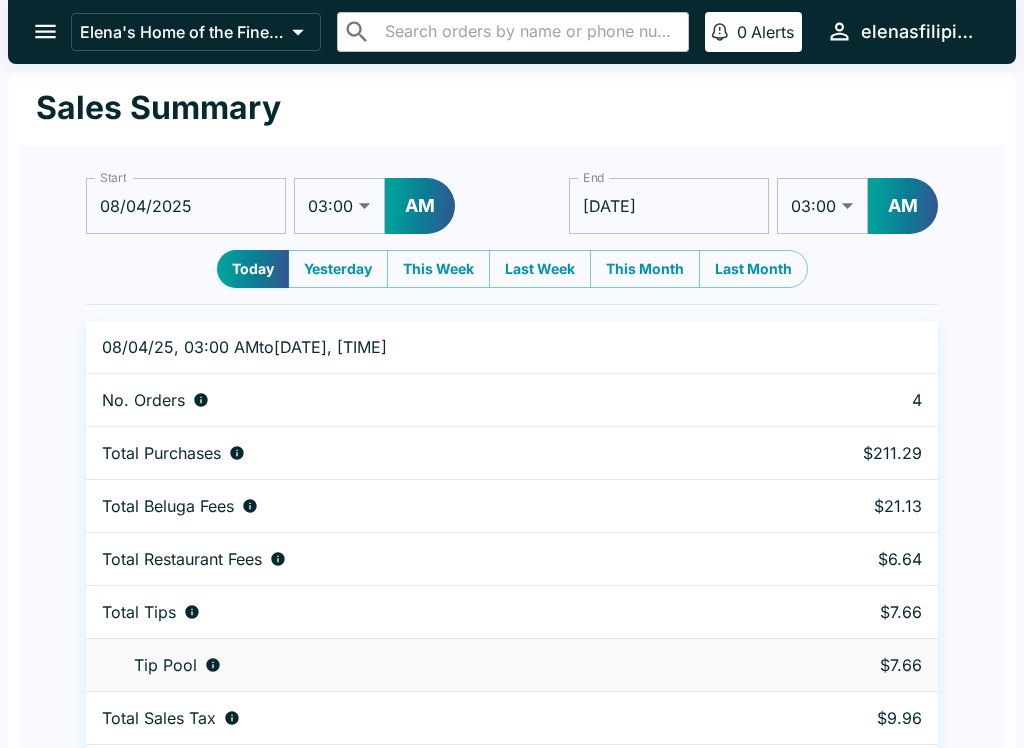 click at bounding box center (45, 31) 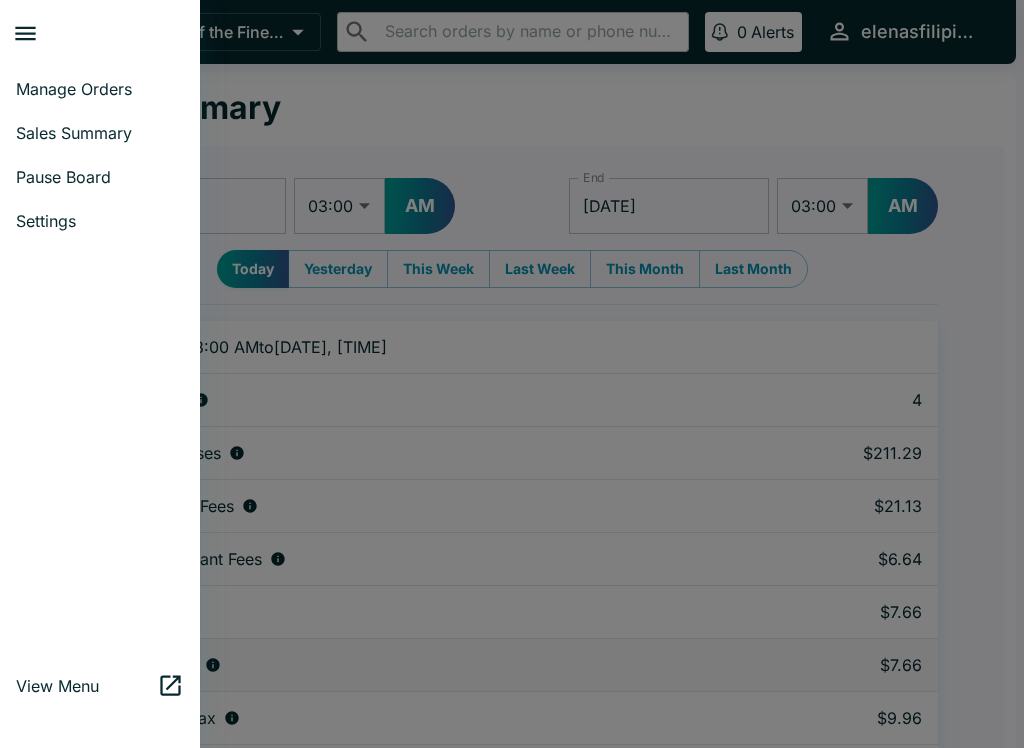 click on "Manage Orders" at bounding box center [100, 89] 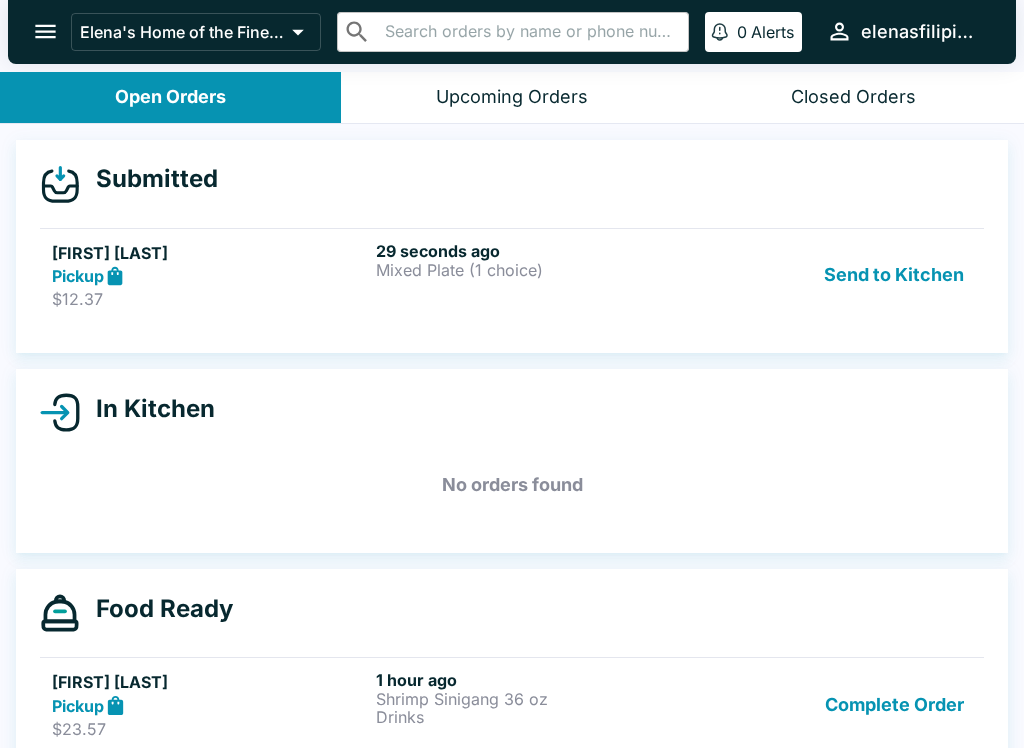 click on "Pickup" at bounding box center (210, 276) 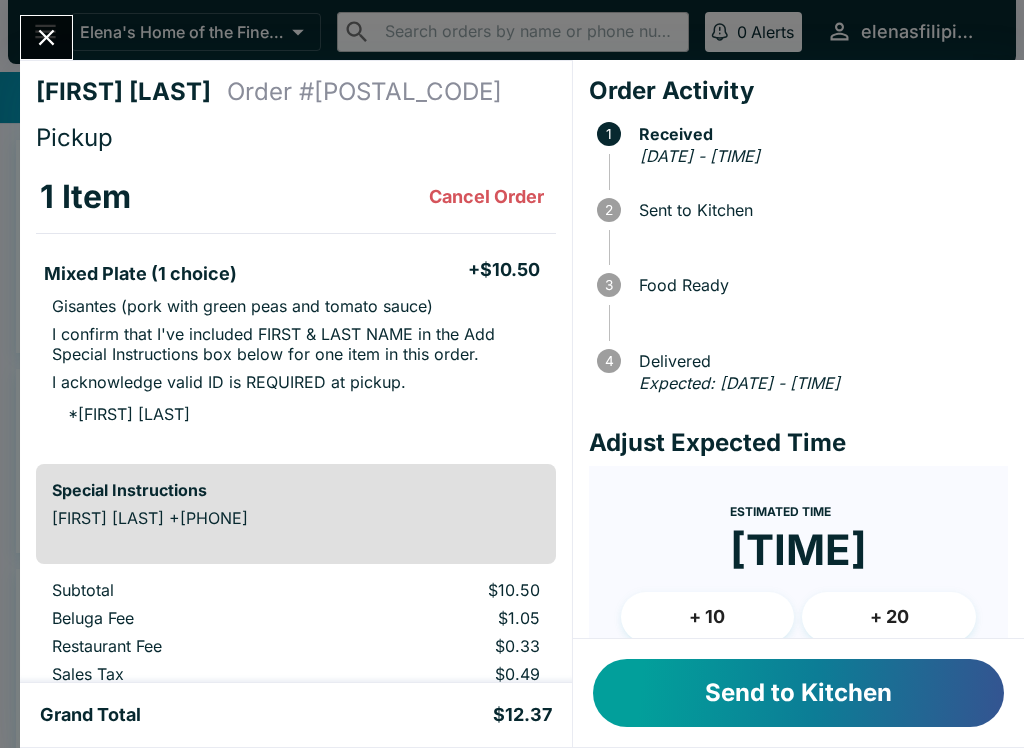 click on "Send to Kitchen" at bounding box center (798, 693) 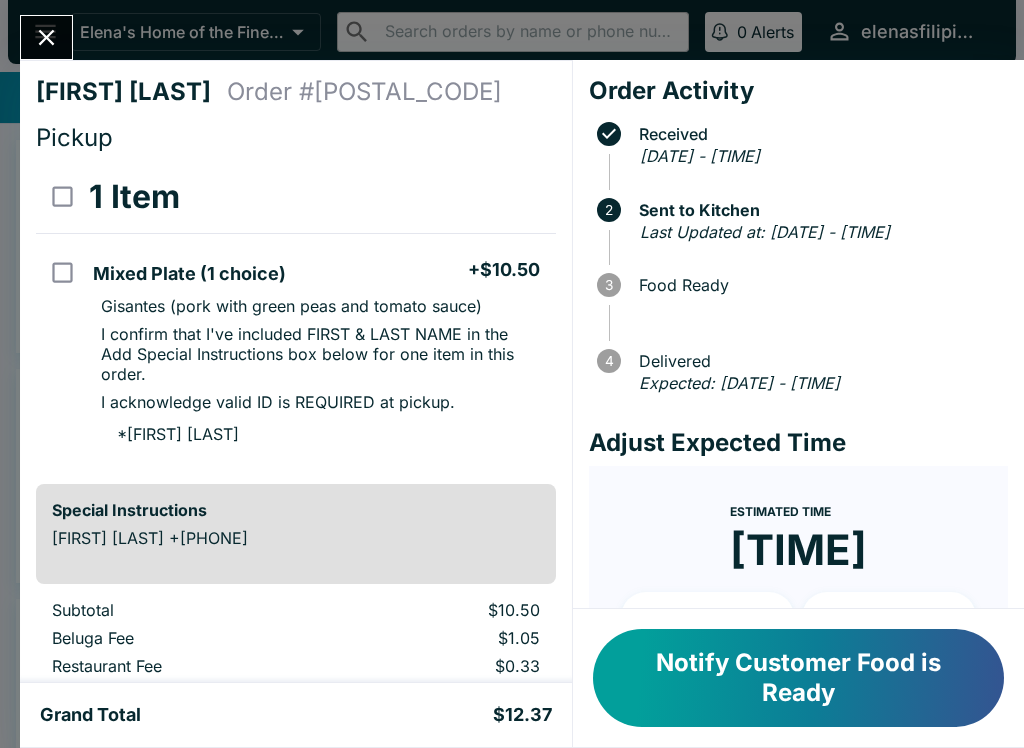 click at bounding box center (46, 37) 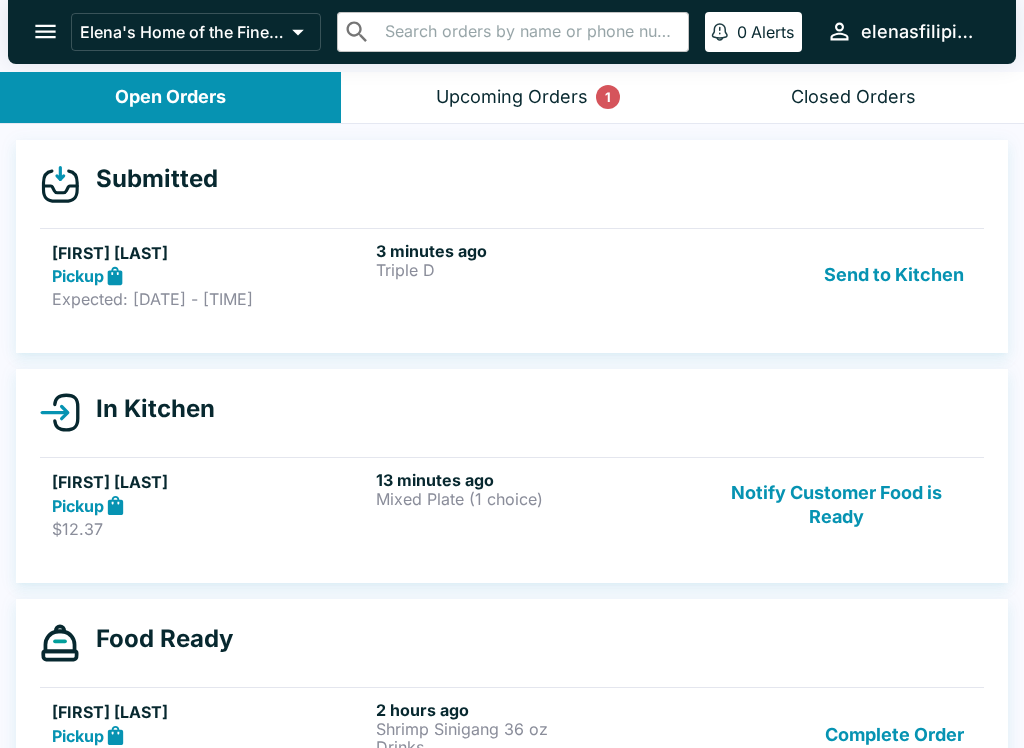 click on "[FIRST] [LAST]" at bounding box center [210, 253] 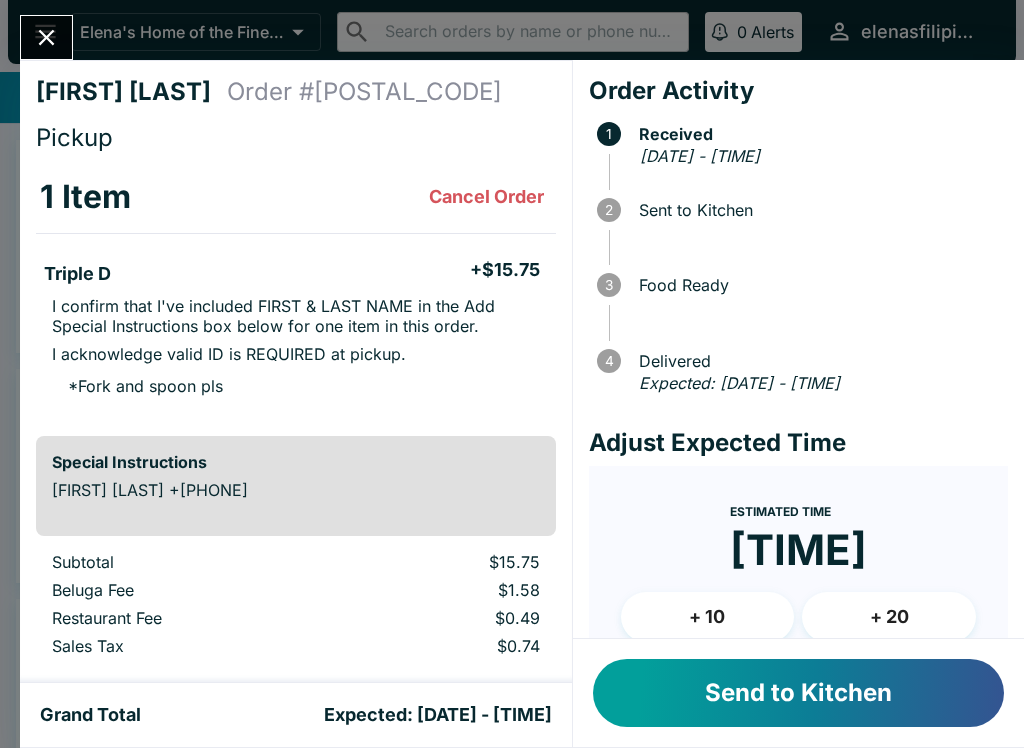 click 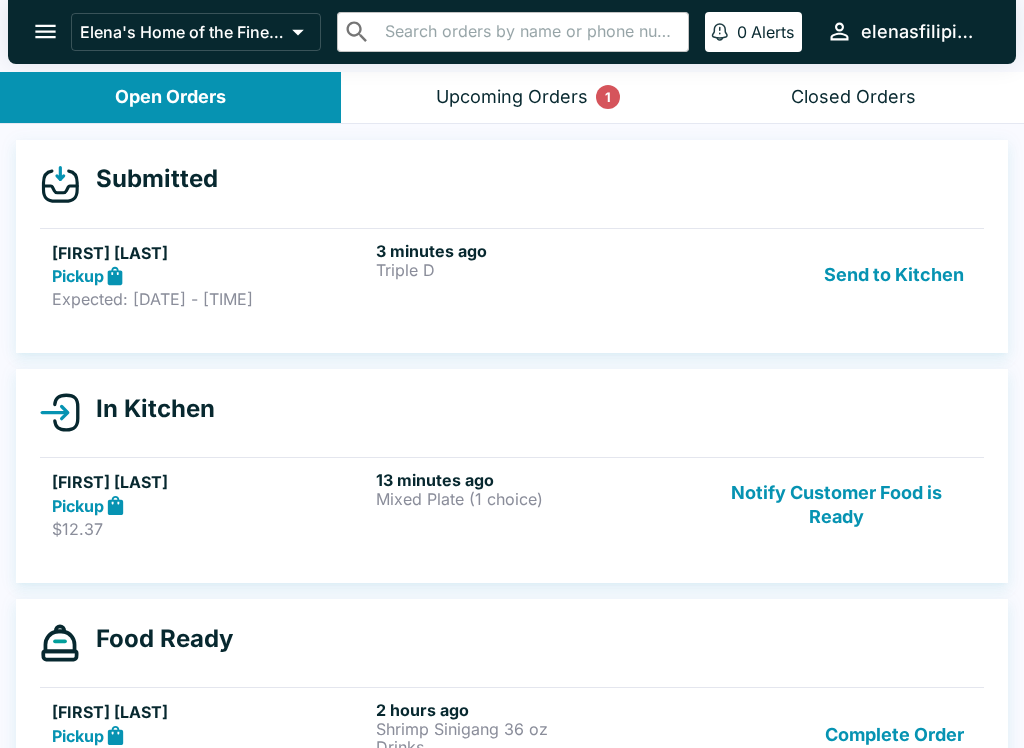 click on "Pickup" at bounding box center [210, 276] 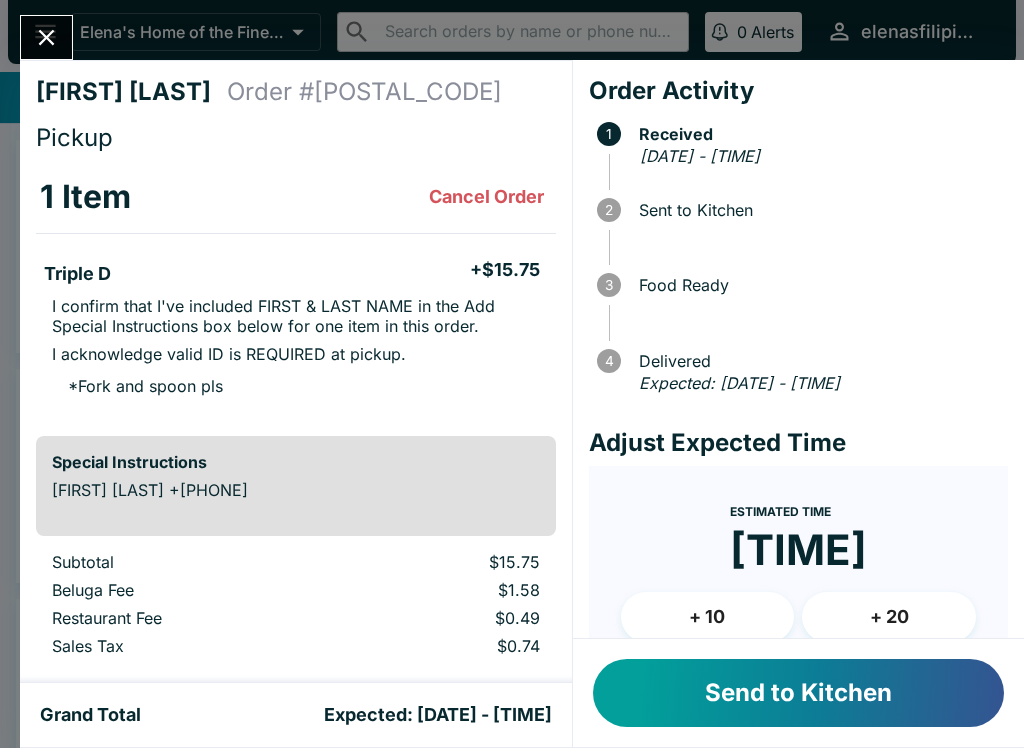 click on "Send to Kitchen" at bounding box center [798, 693] 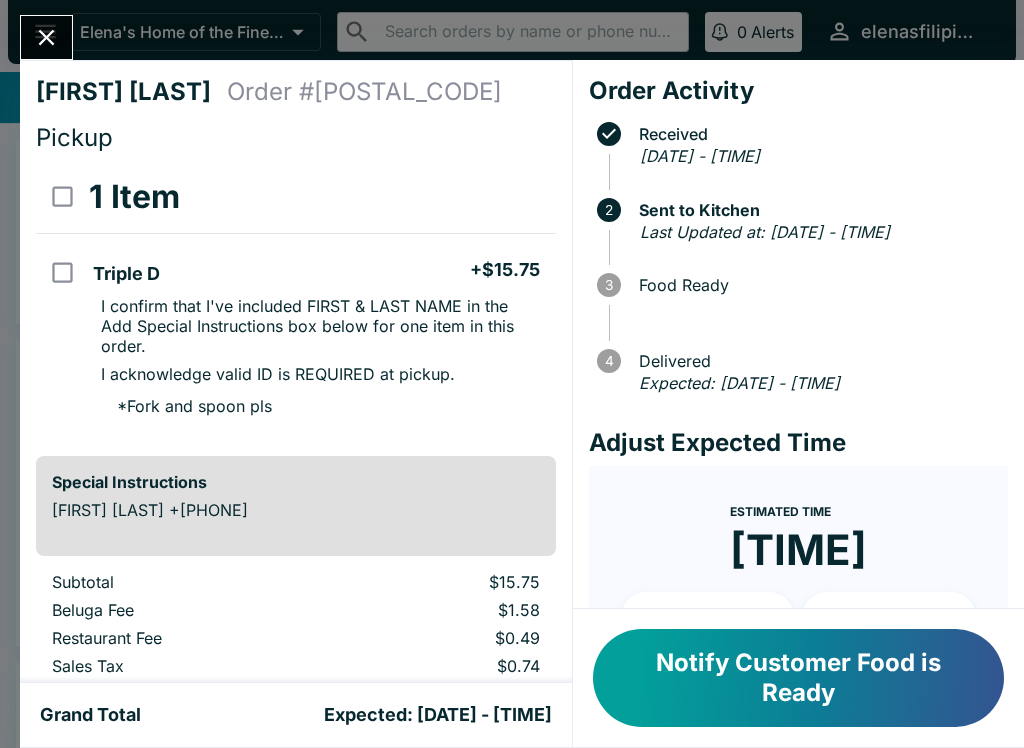scroll, scrollTop: 0, scrollLeft: 0, axis: both 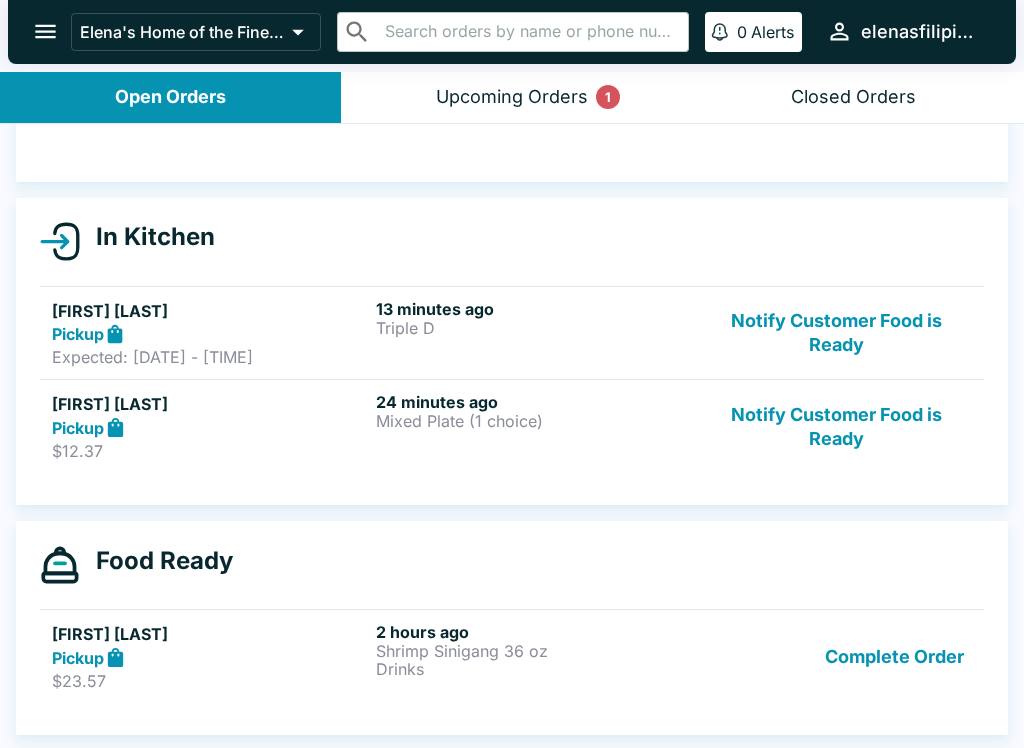 click 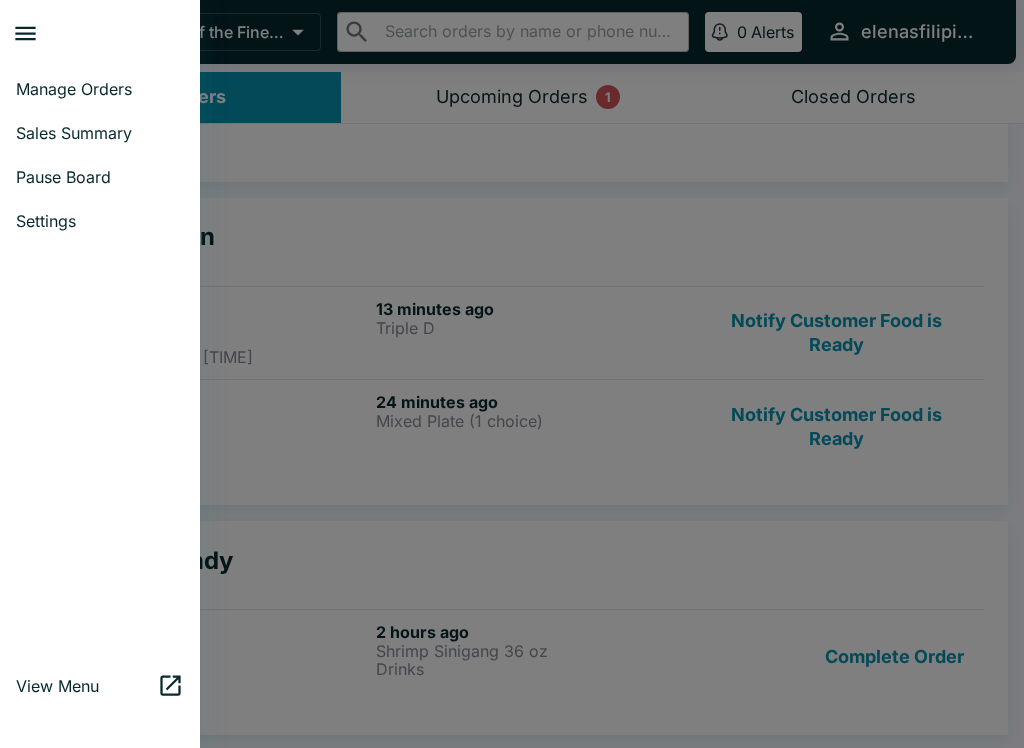click on "Manage Orders" at bounding box center [100, 89] 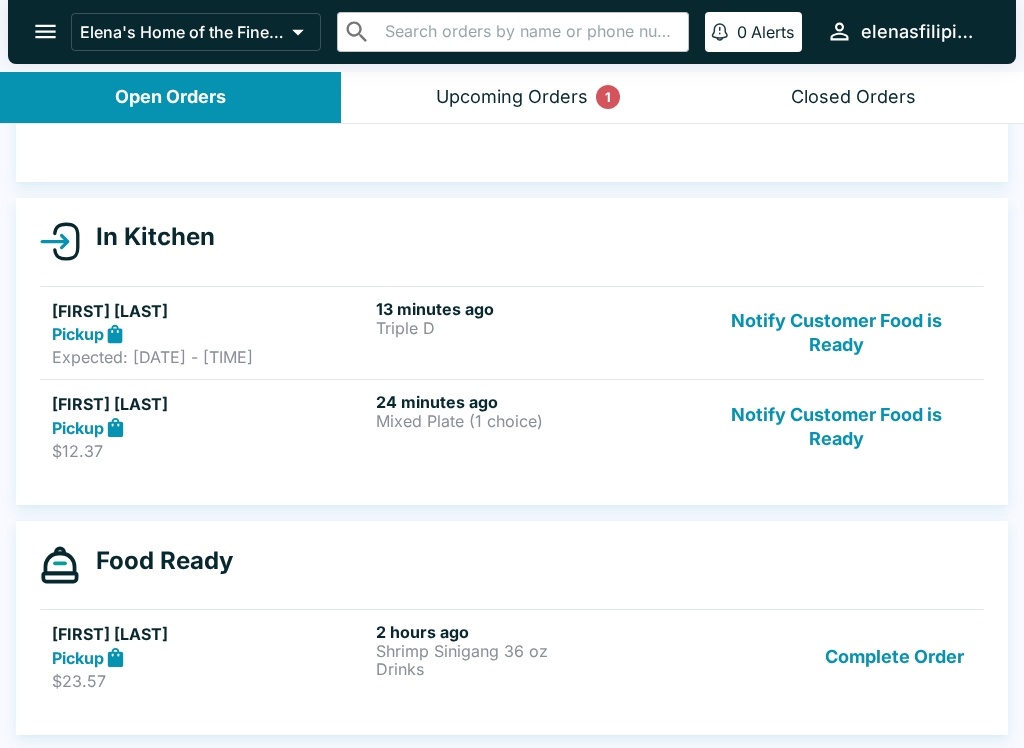 scroll, scrollTop: 3, scrollLeft: 0, axis: vertical 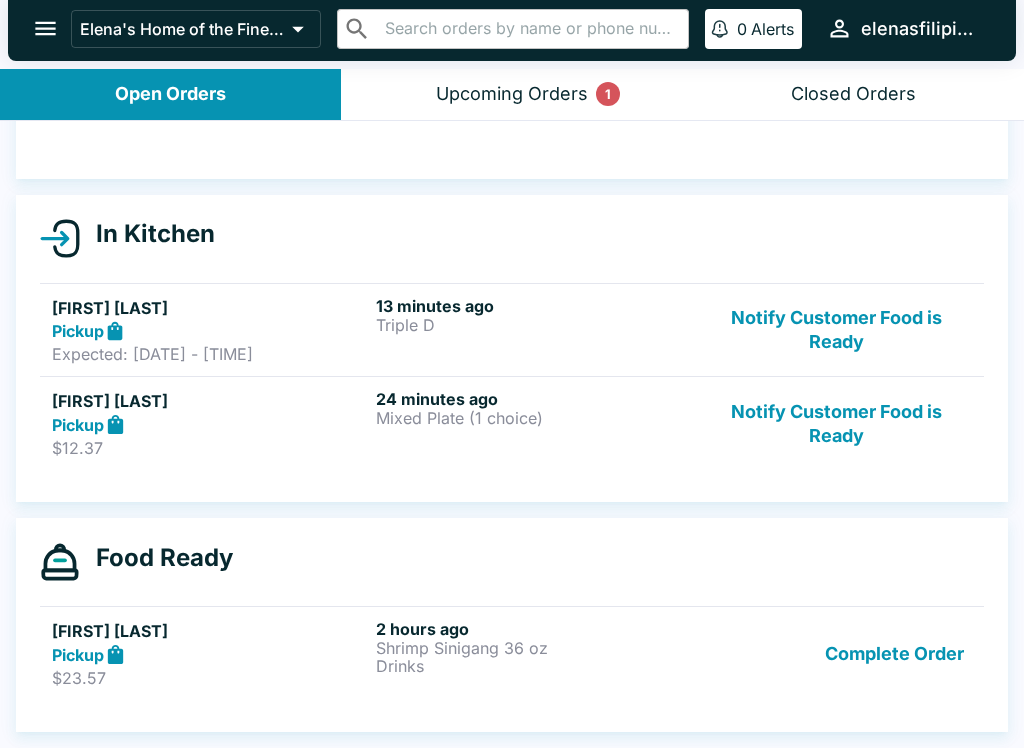 click on "In Kitchen" at bounding box center (147, 234) 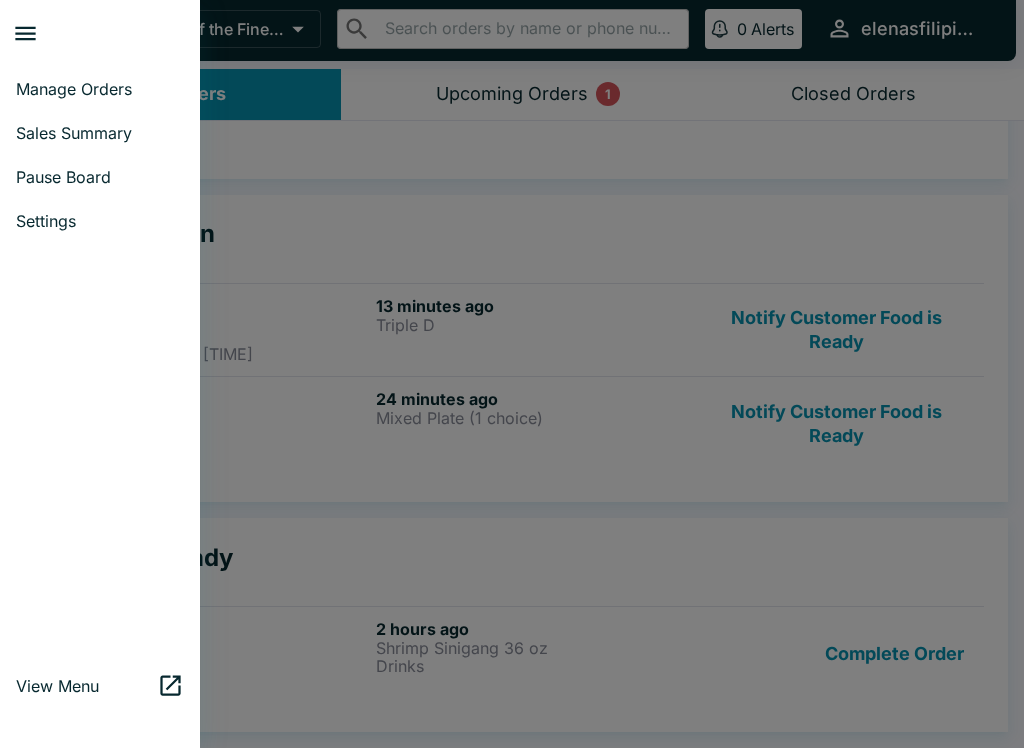 click 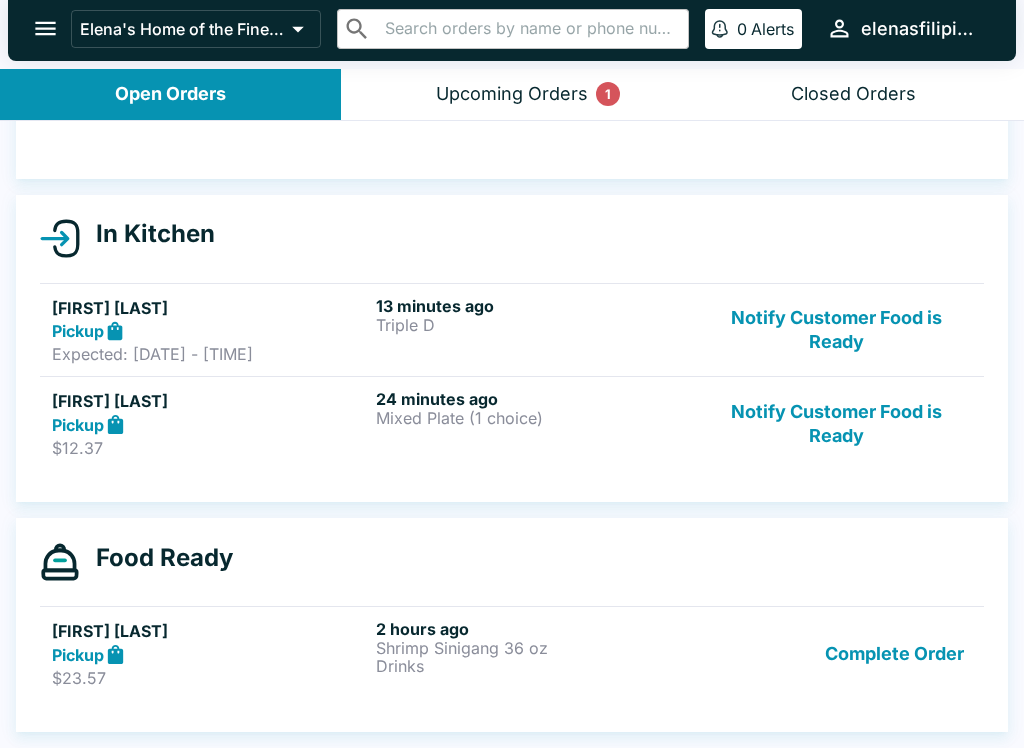 click on "Upcoming Orders 1" at bounding box center (512, 94) 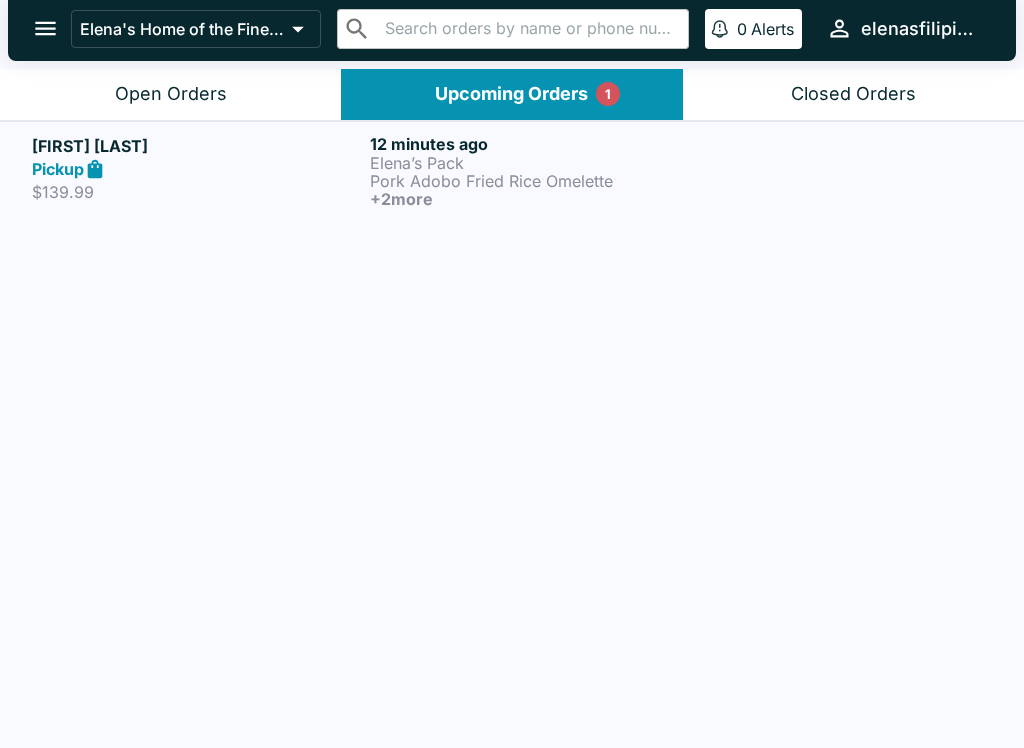 click on "Pickup" at bounding box center (197, 169) 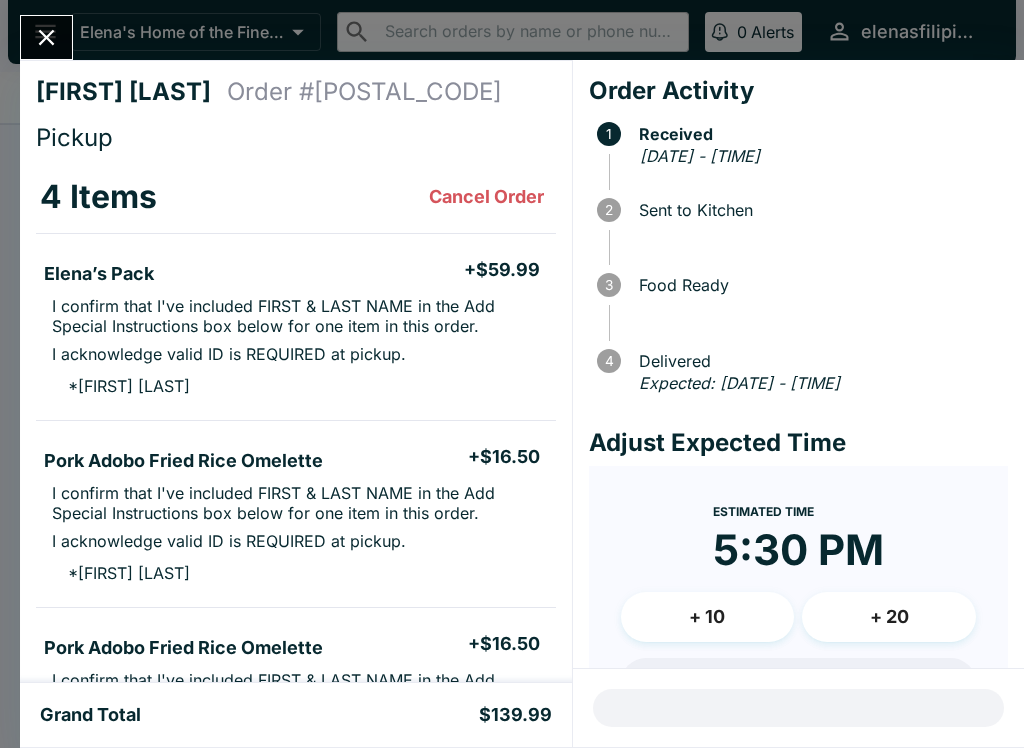 scroll, scrollTop: 0, scrollLeft: 0, axis: both 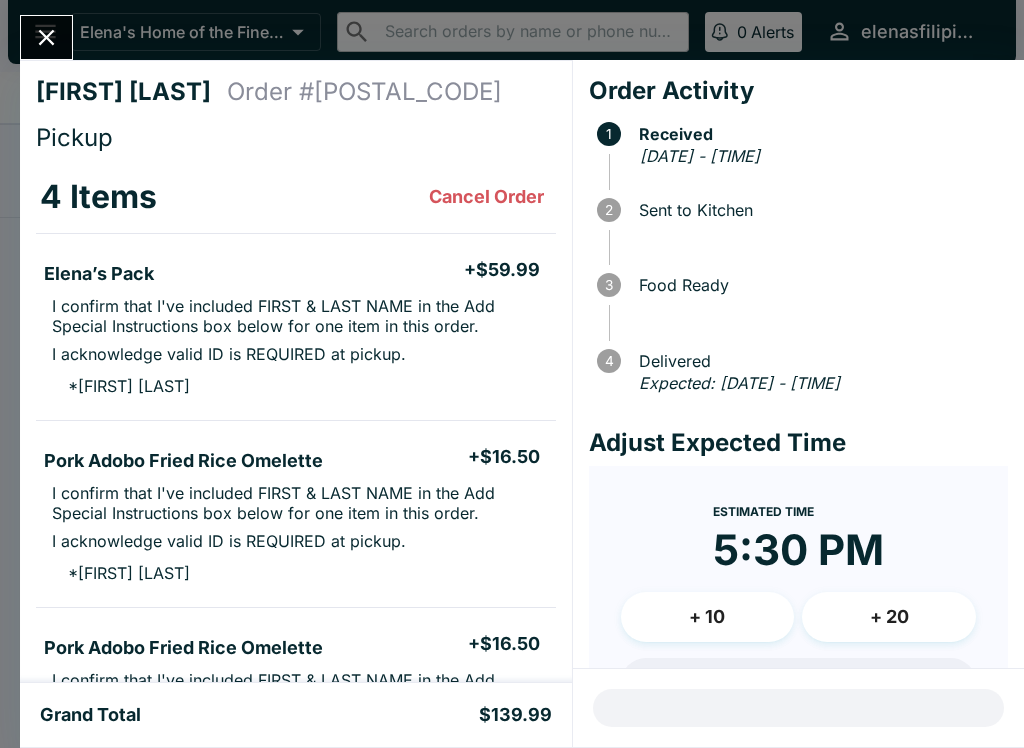click 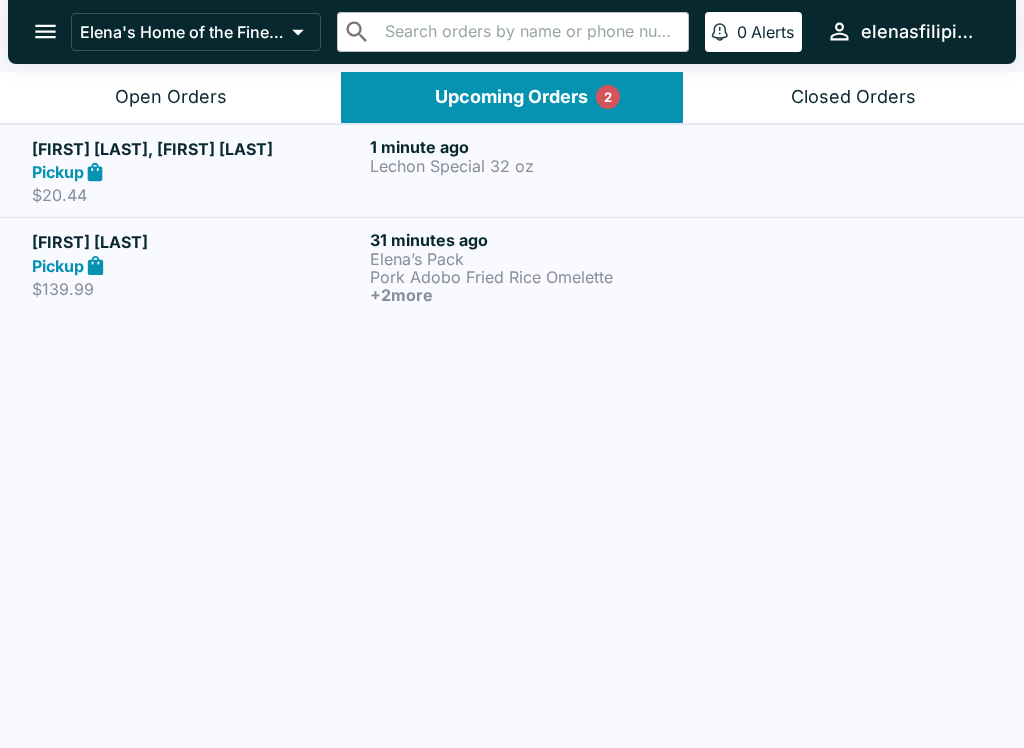 click on "Open Orders" at bounding box center (171, 97) 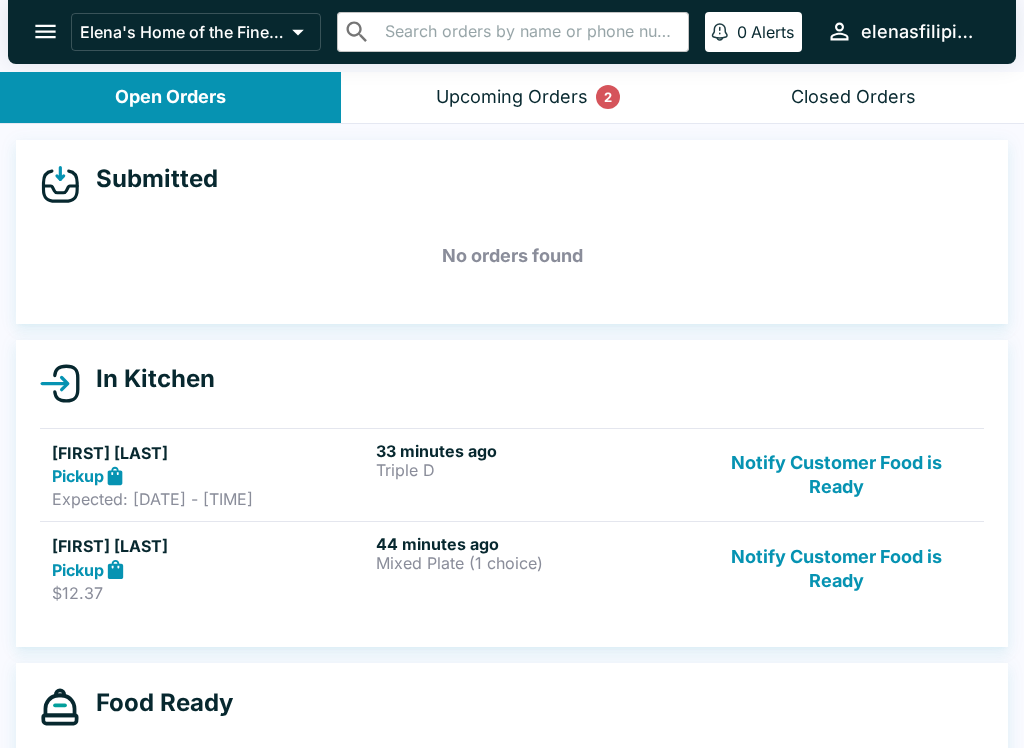 click on "Notify Customer Food is Ready" at bounding box center (836, 475) 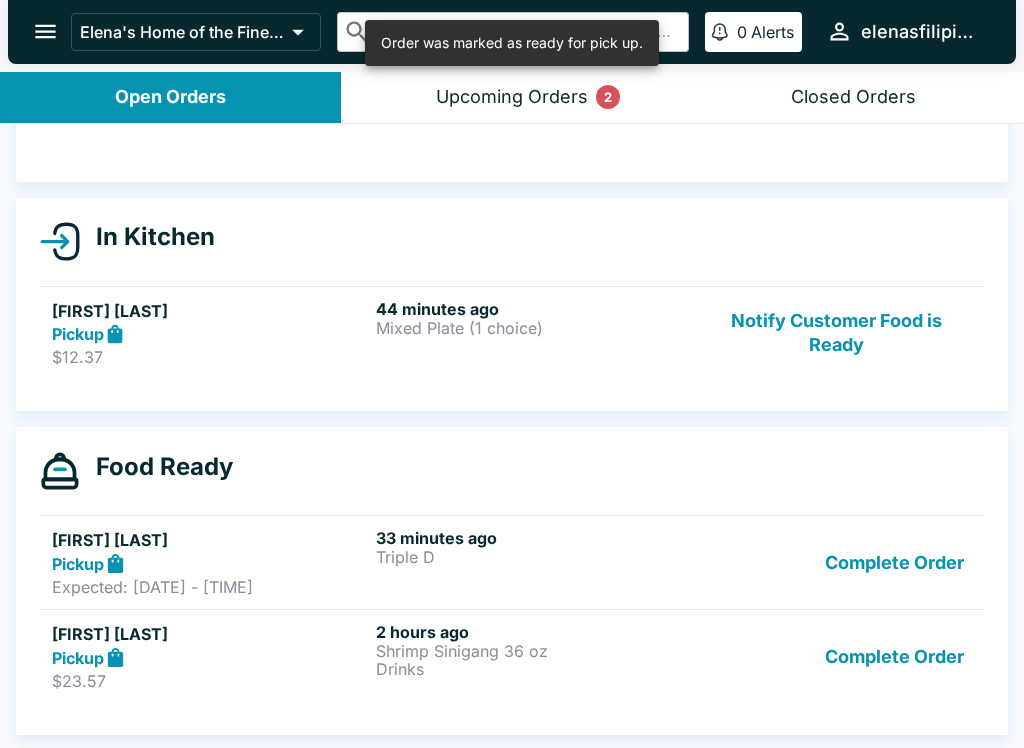 click on "Complete Order" at bounding box center [894, 562] 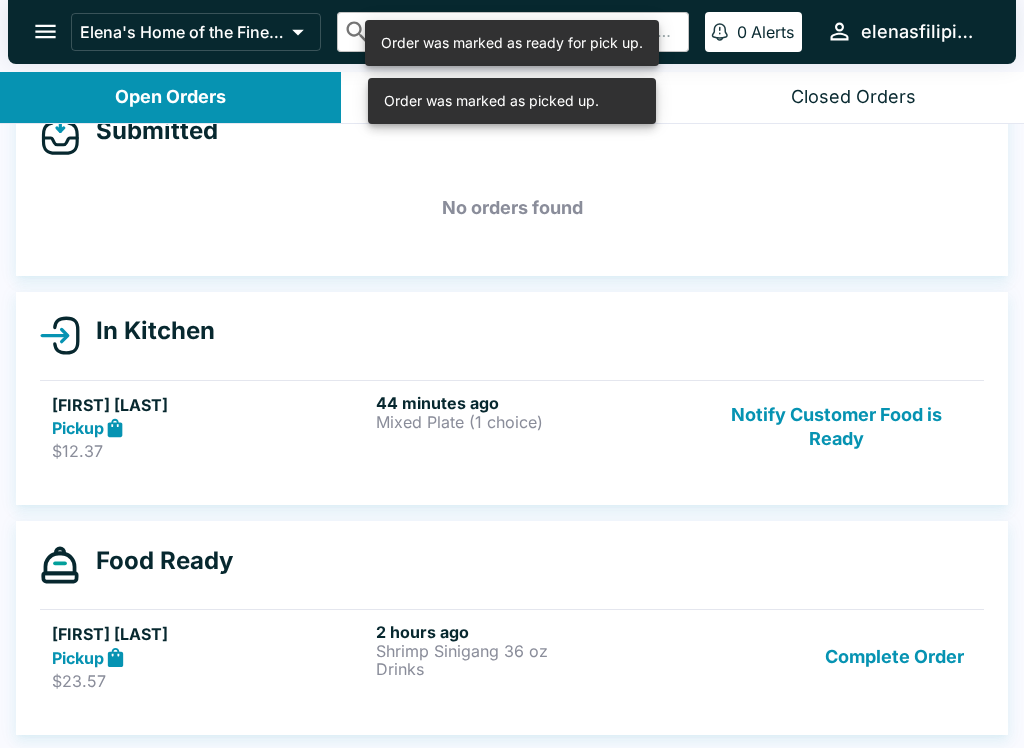 click on "Complete Order" at bounding box center [894, 656] 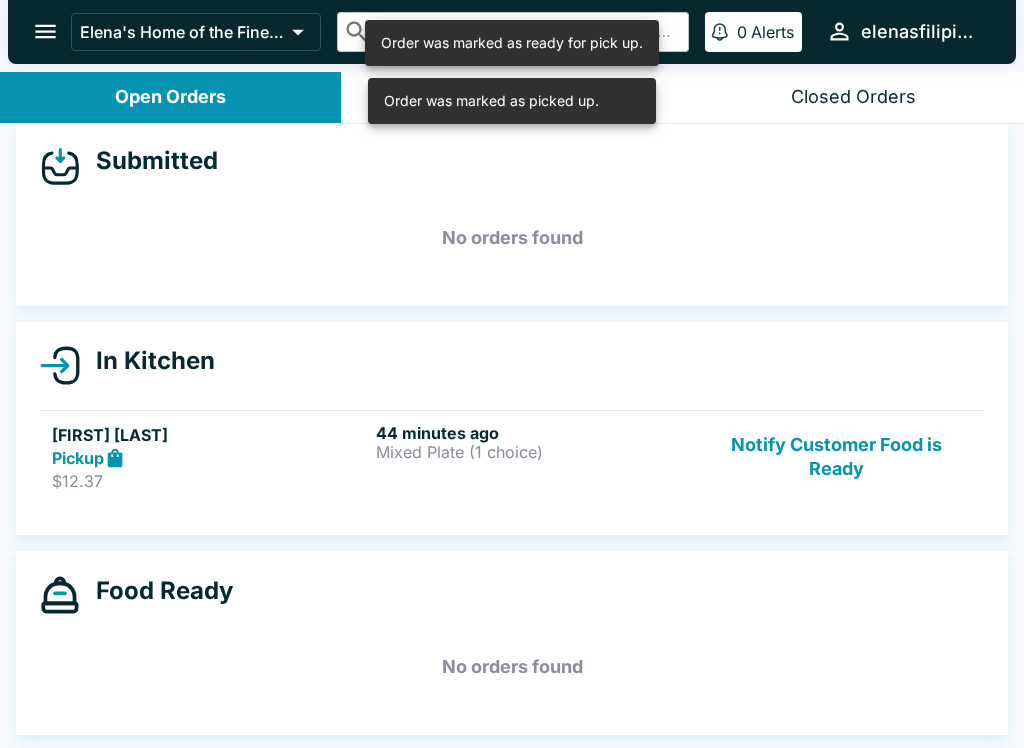 click on "[TIME_AGO] [ITEM_NAME]" at bounding box center [534, 457] 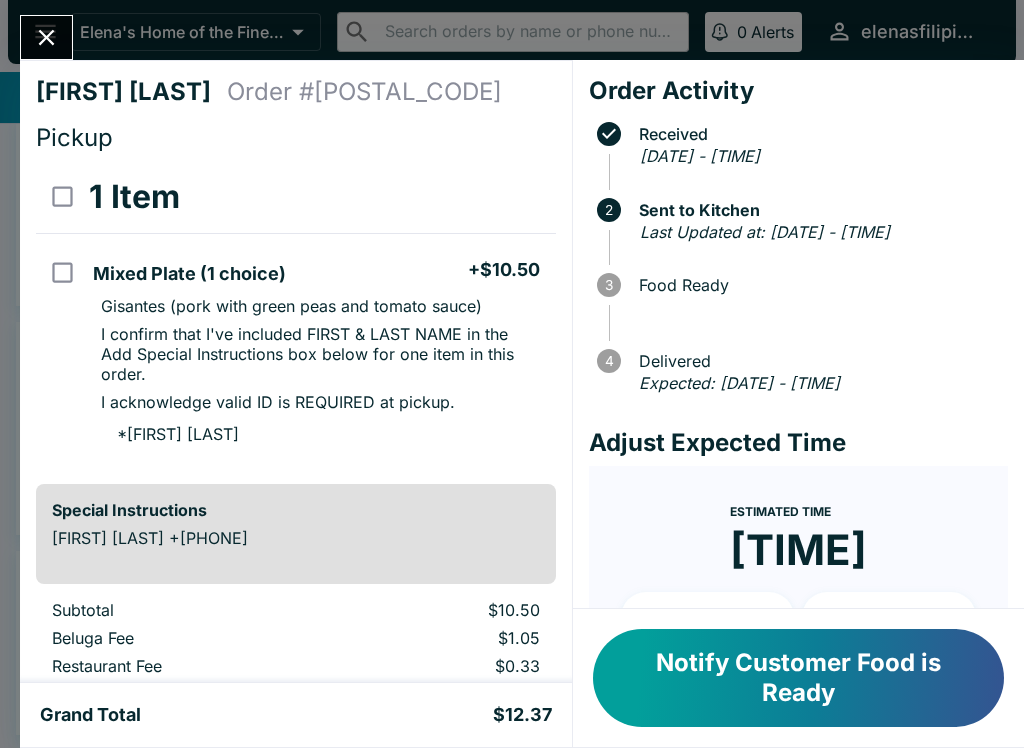 scroll, scrollTop: 0, scrollLeft: 0, axis: both 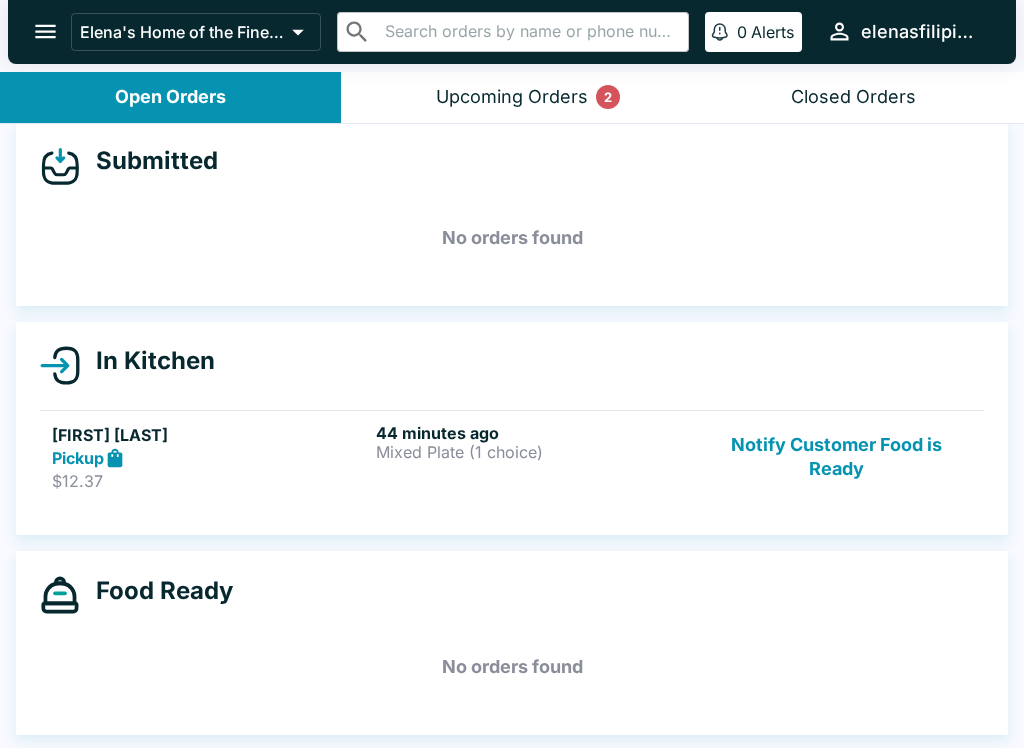 click on "Notify Customer Food is Ready" at bounding box center (836, 457) 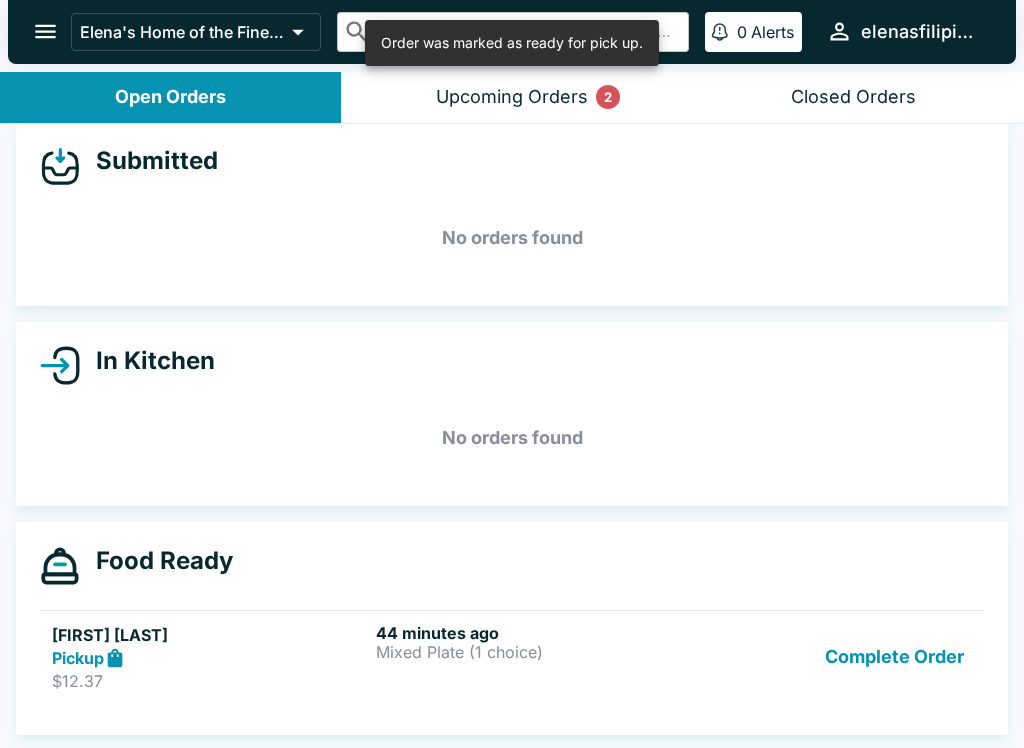 click on "Complete Order" at bounding box center (894, 657) 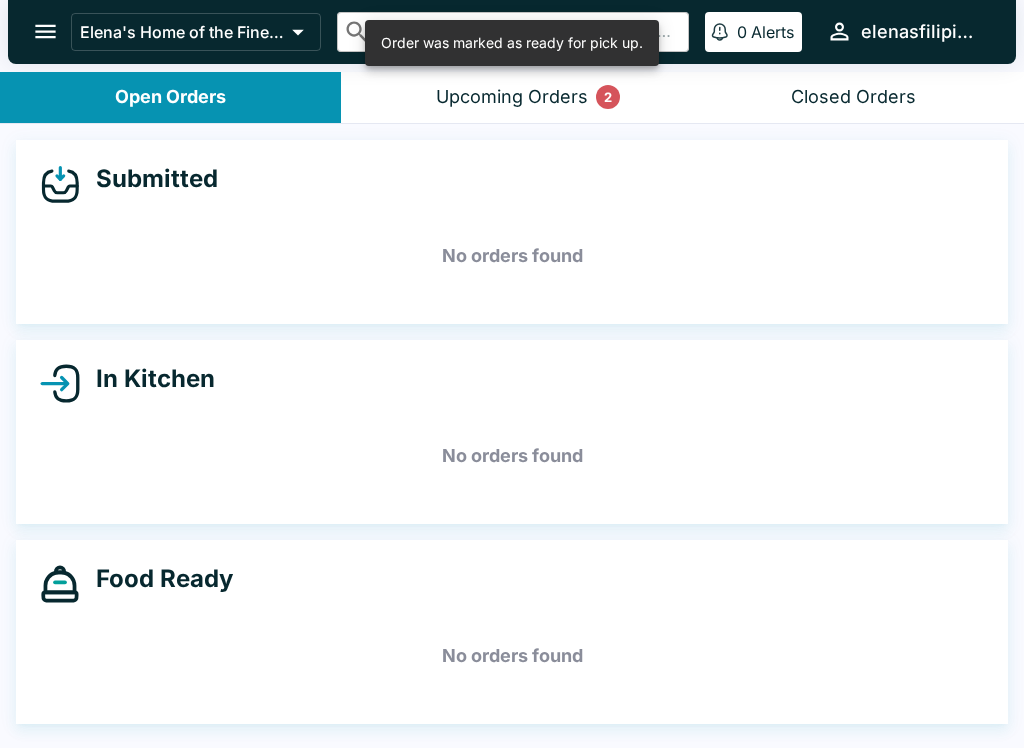 scroll, scrollTop: 0, scrollLeft: 0, axis: both 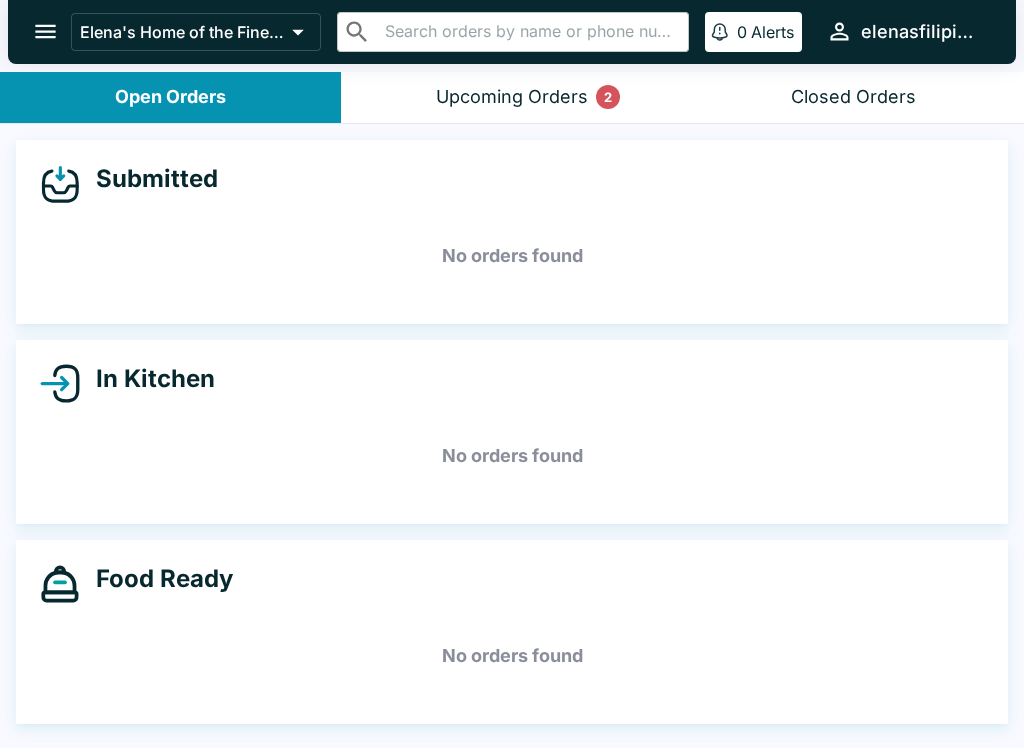 click 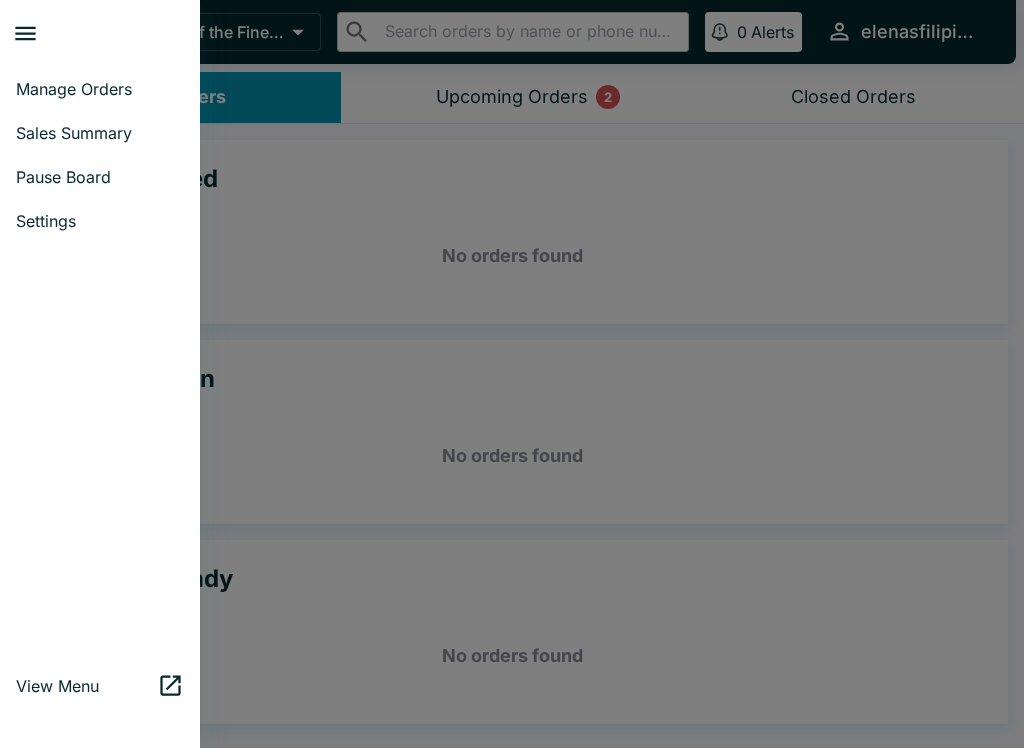 click on "Pause Board" at bounding box center [100, 177] 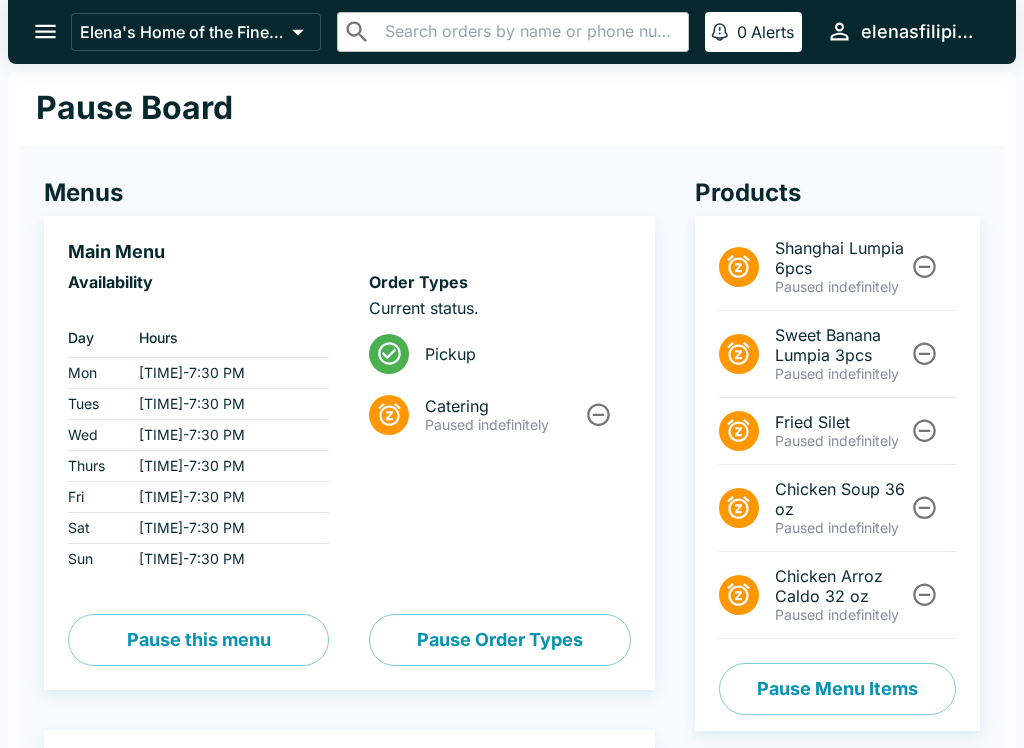 click 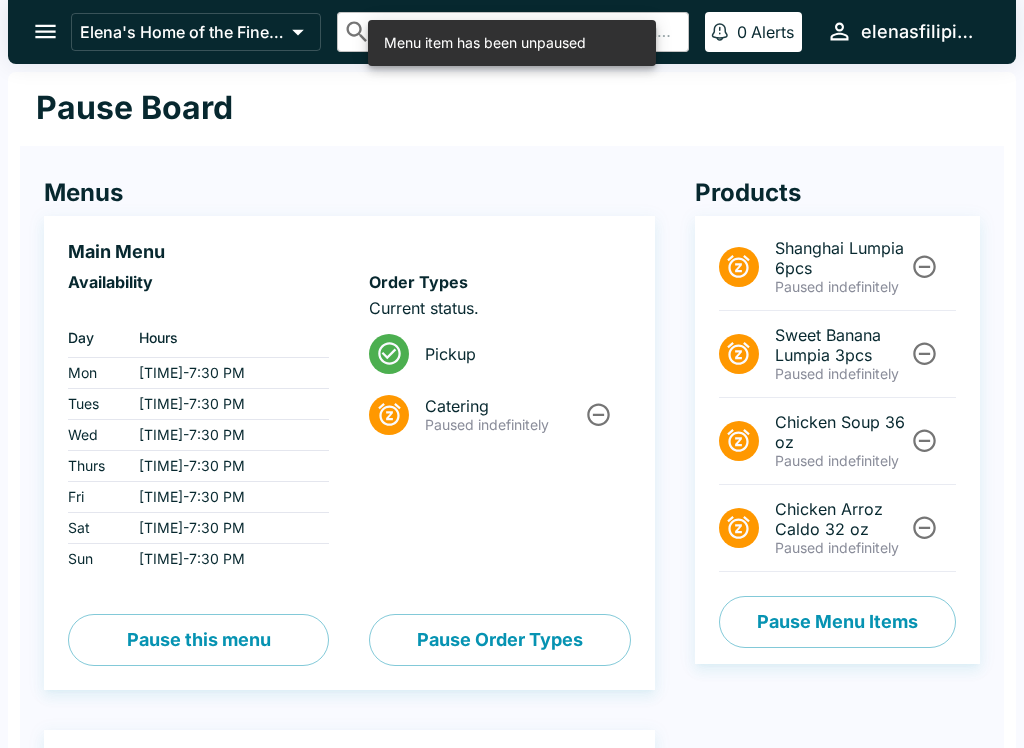 click 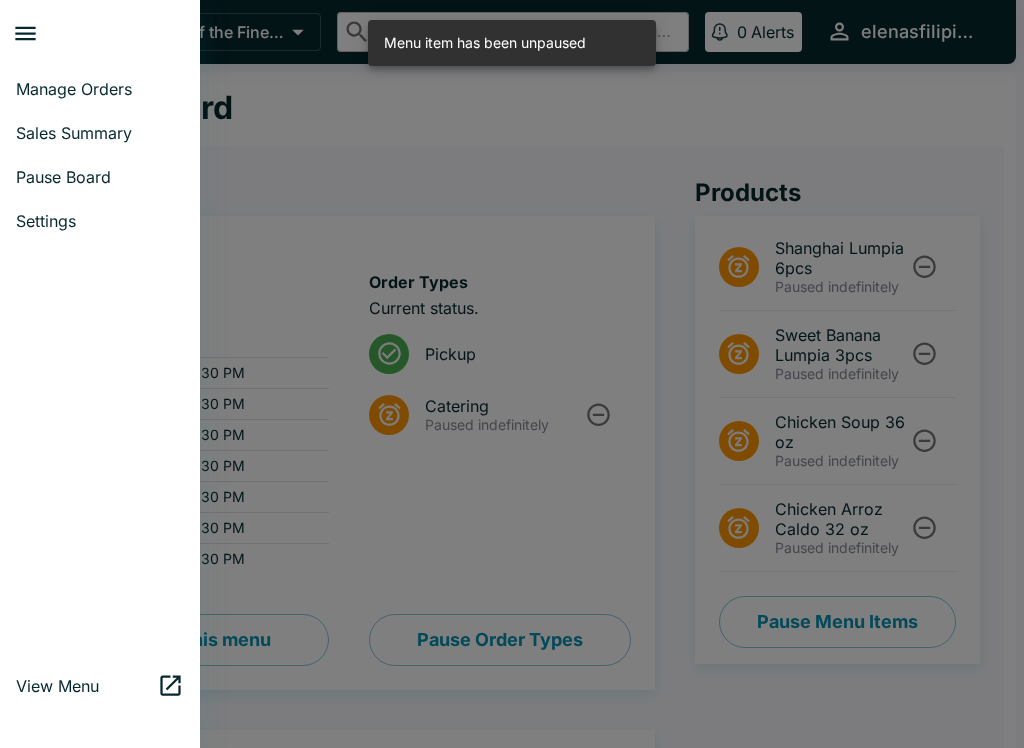 click on "Manage Orders" at bounding box center [100, 89] 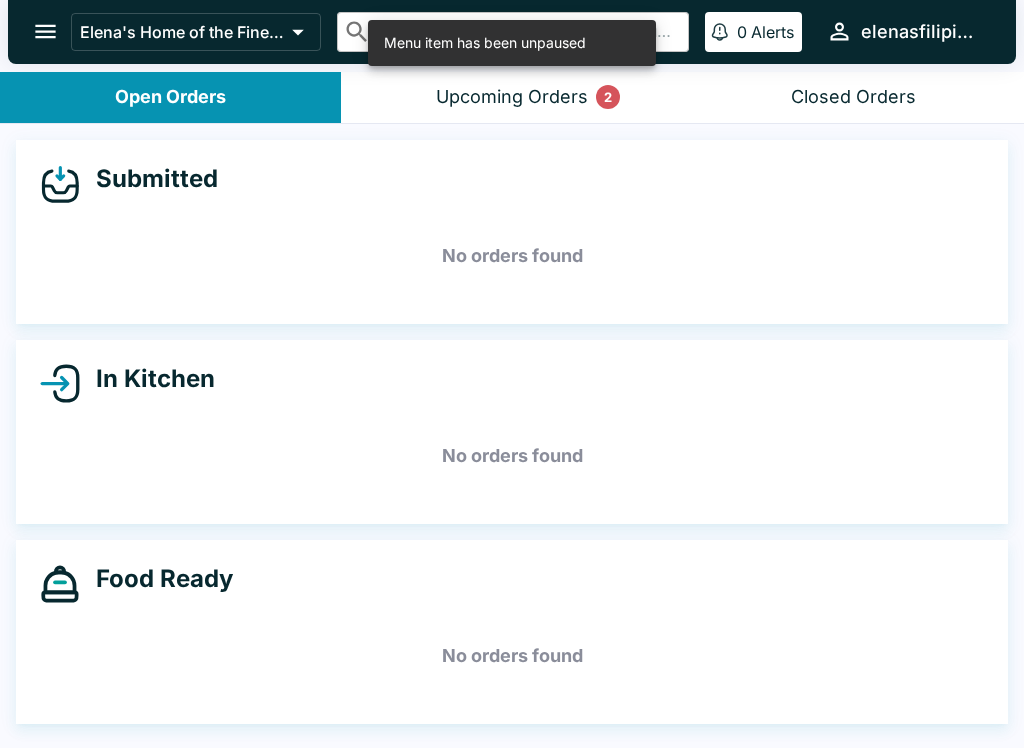click on "Upcoming Orders 2" at bounding box center [512, 97] 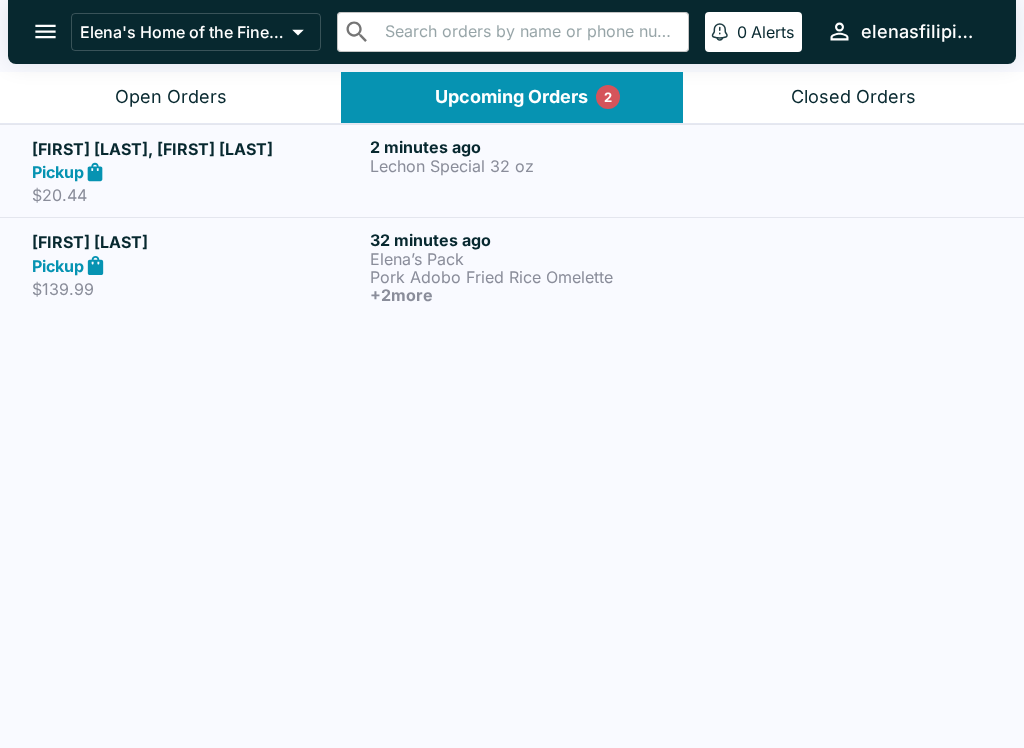 click on "Lechon Special 32 oz" at bounding box center [535, 166] 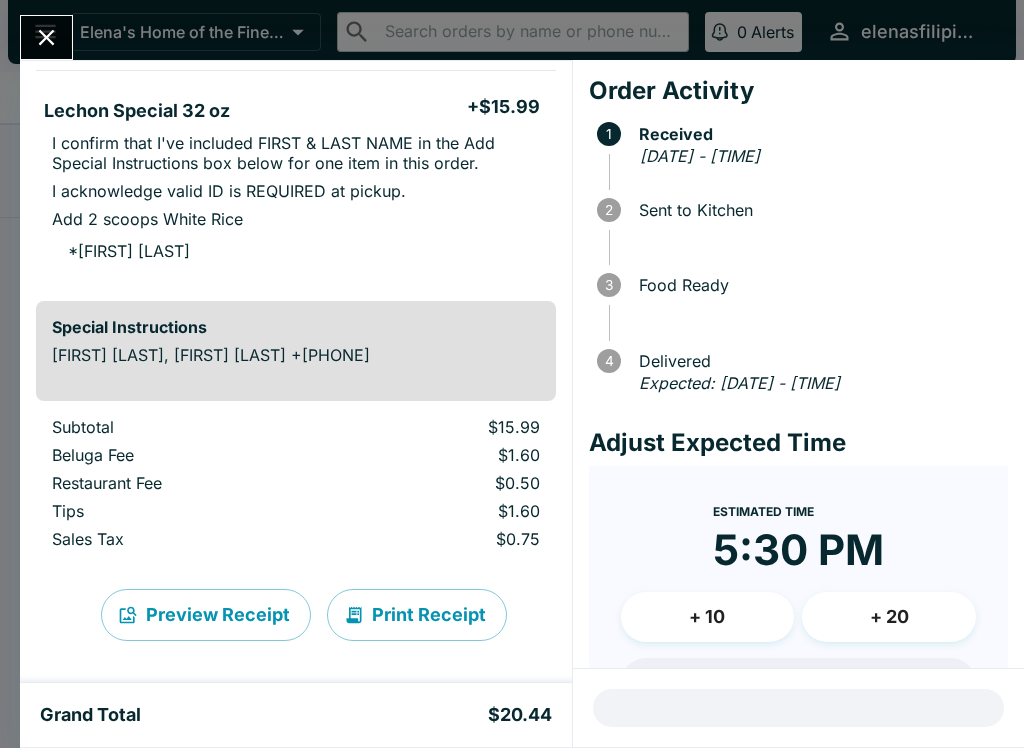scroll, scrollTop: 204, scrollLeft: 0, axis: vertical 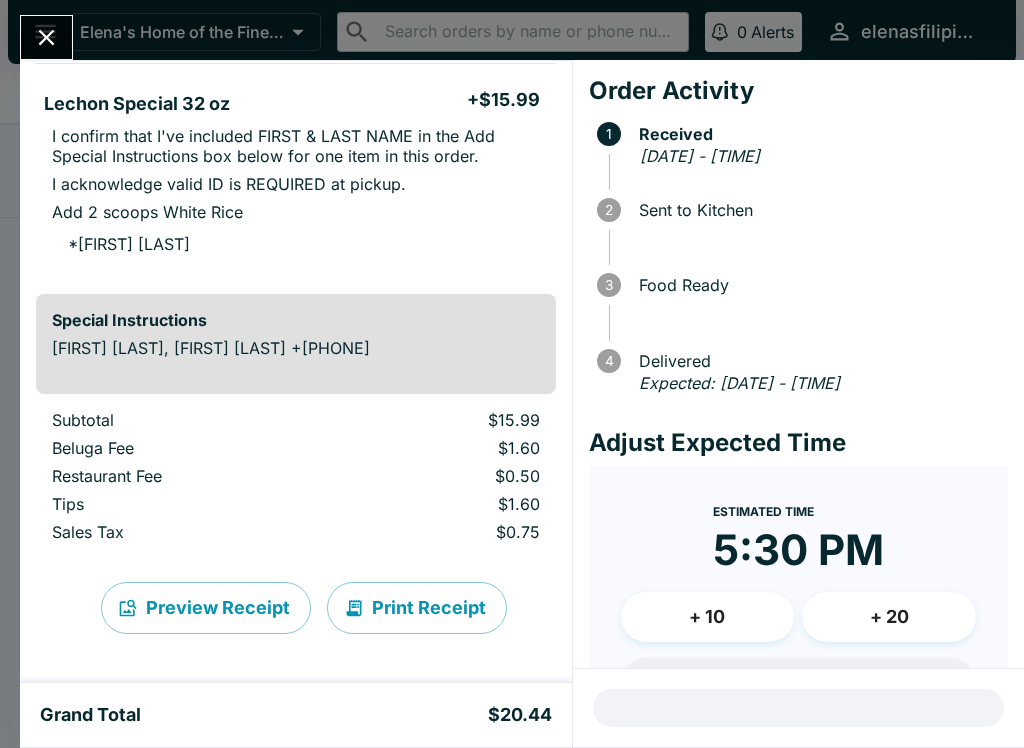 click 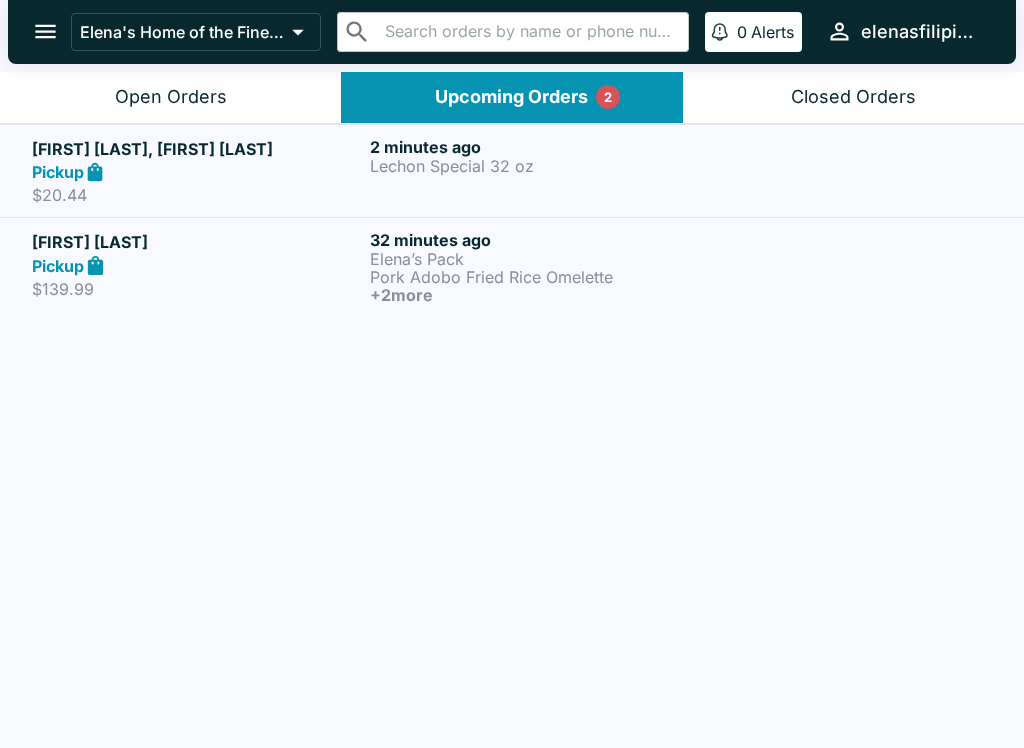 click on "Elena’s Pack" at bounding box center [535, 259] 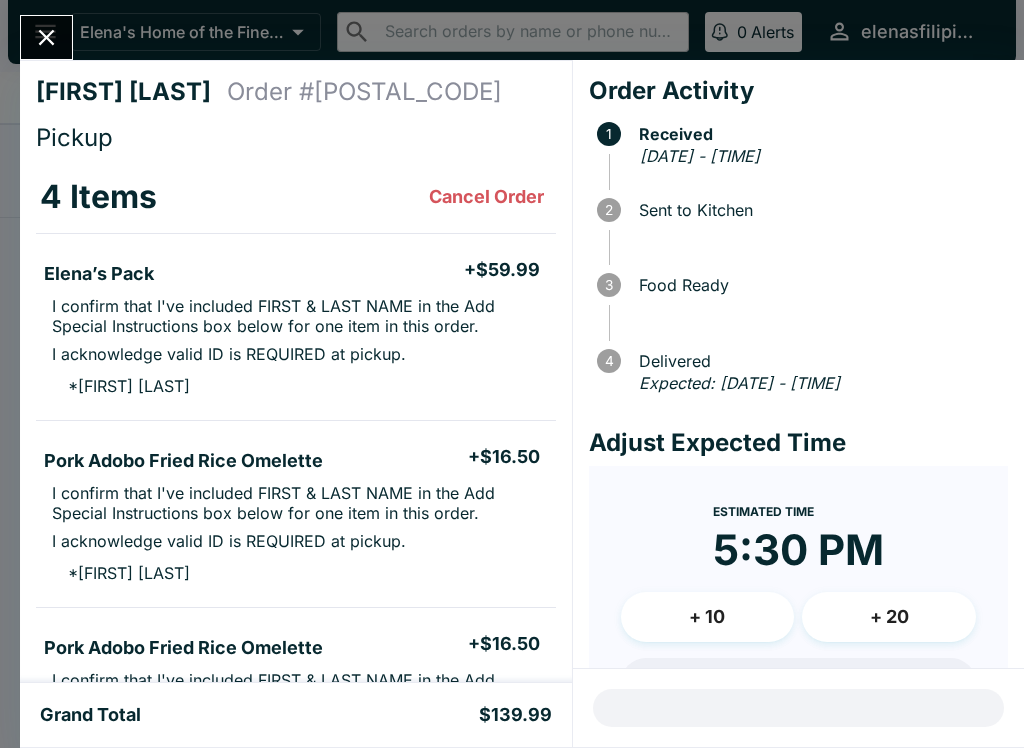 scroll, scrollTop: 0, scrollLeft: 0, axis: both 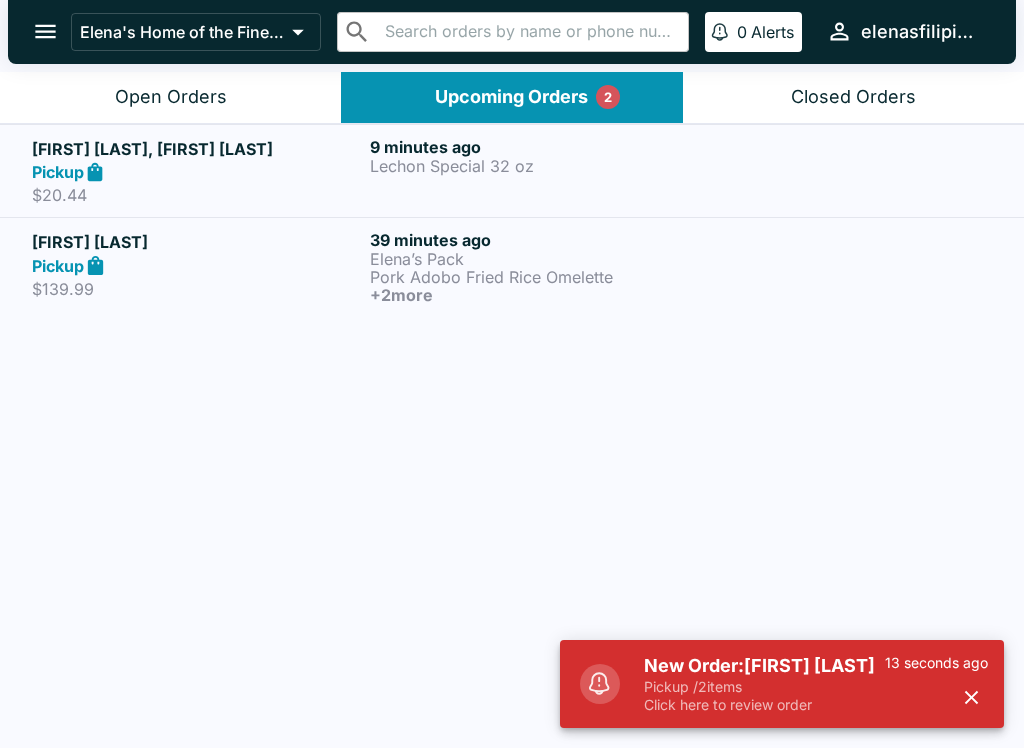 click on "Open Orders" at bounding box center [170, 97] 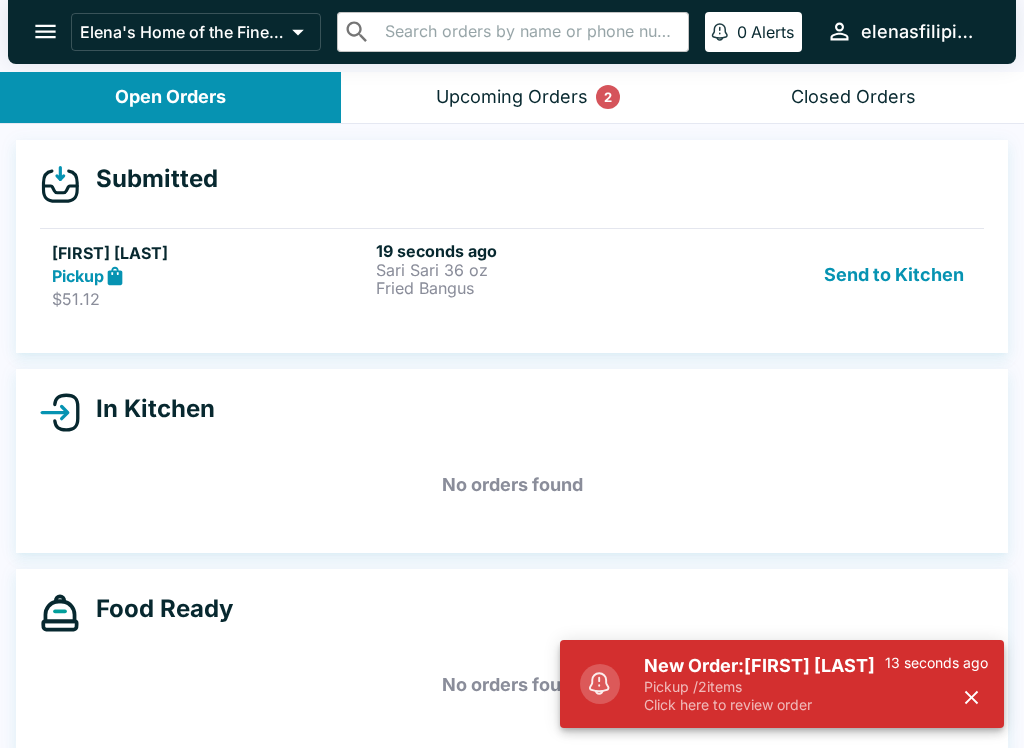 click on "$51.12" at bounding box center (210, 299) 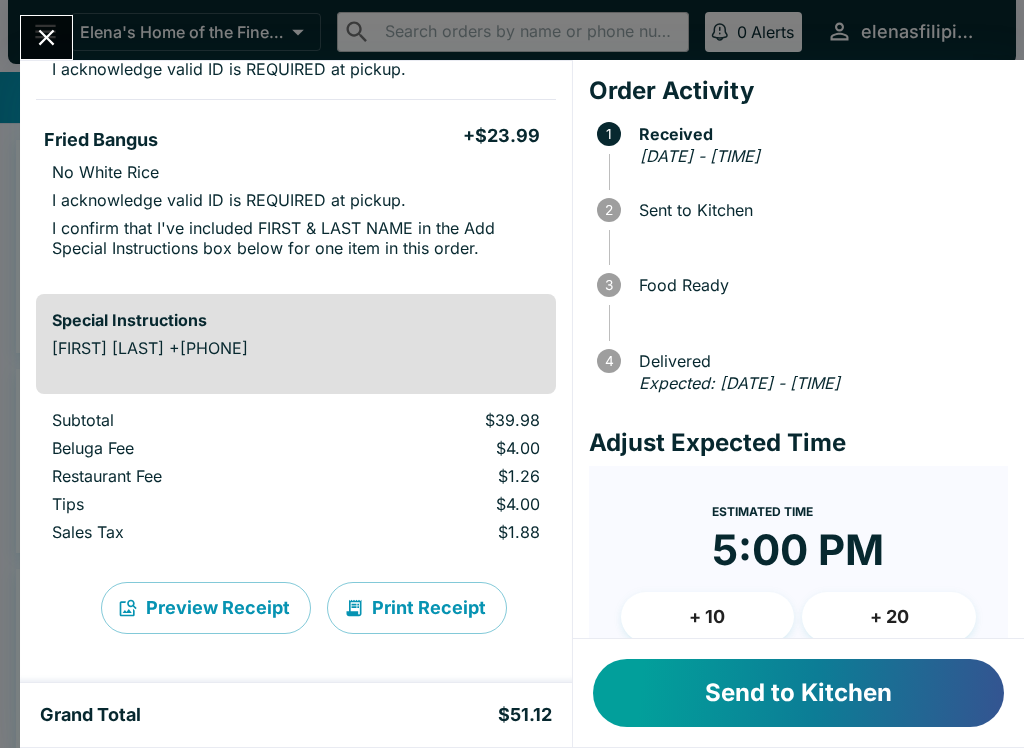 scroll, scrollTop: 313, scrollLeft: 0, axis: vertical 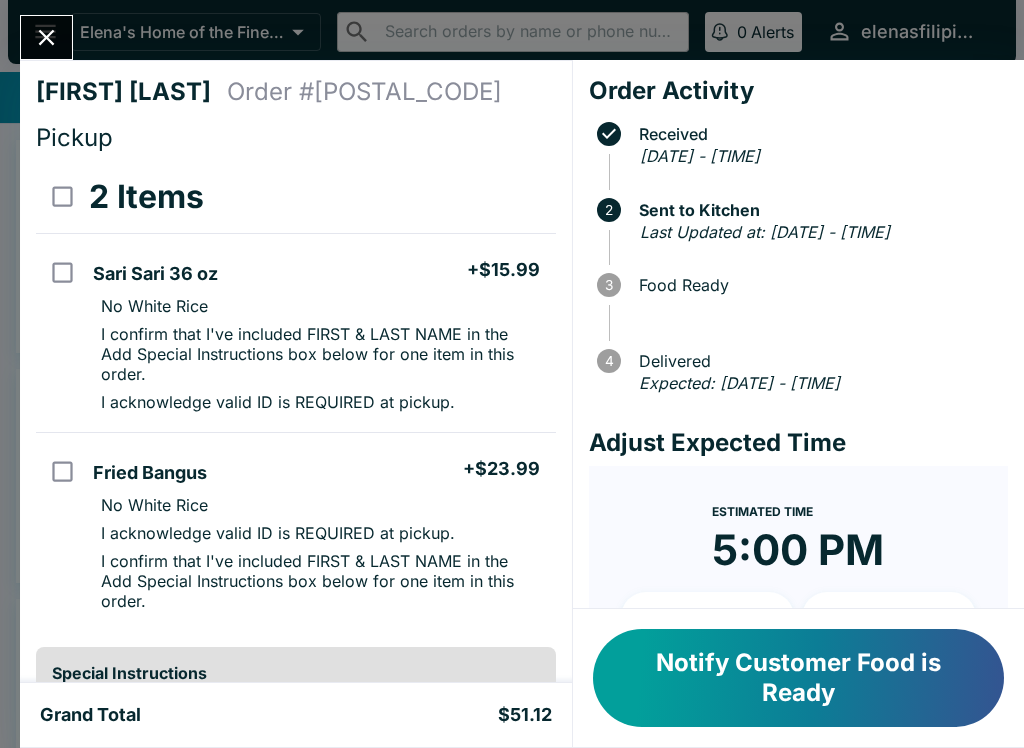 click 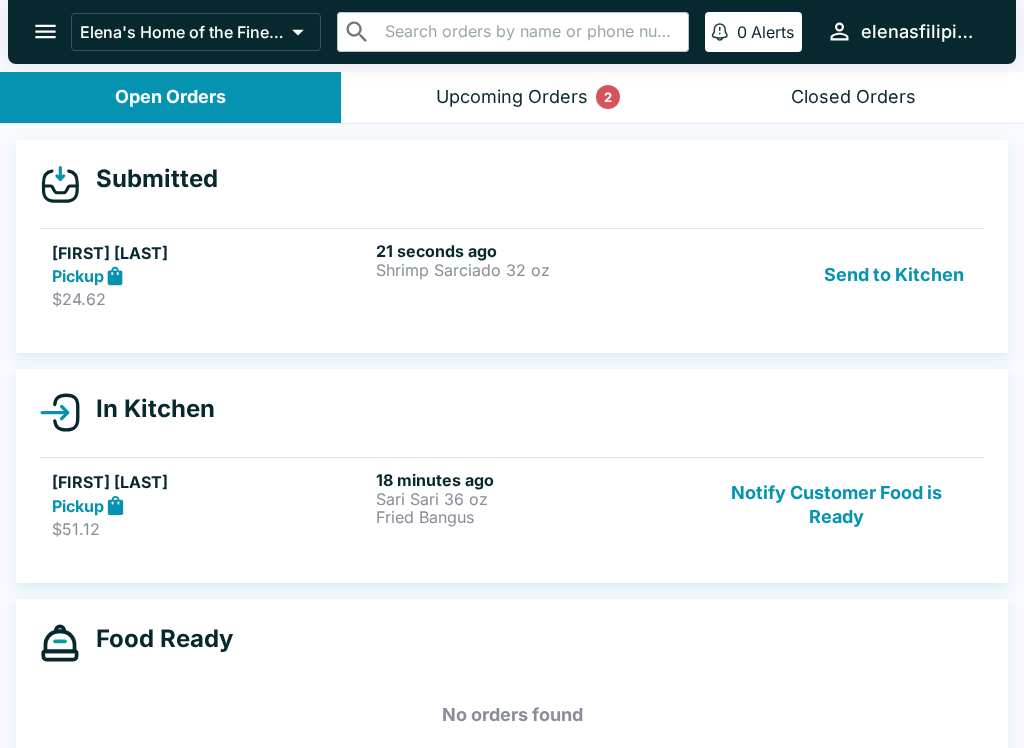 click on "Pickup" at bounding box center [210, 276] 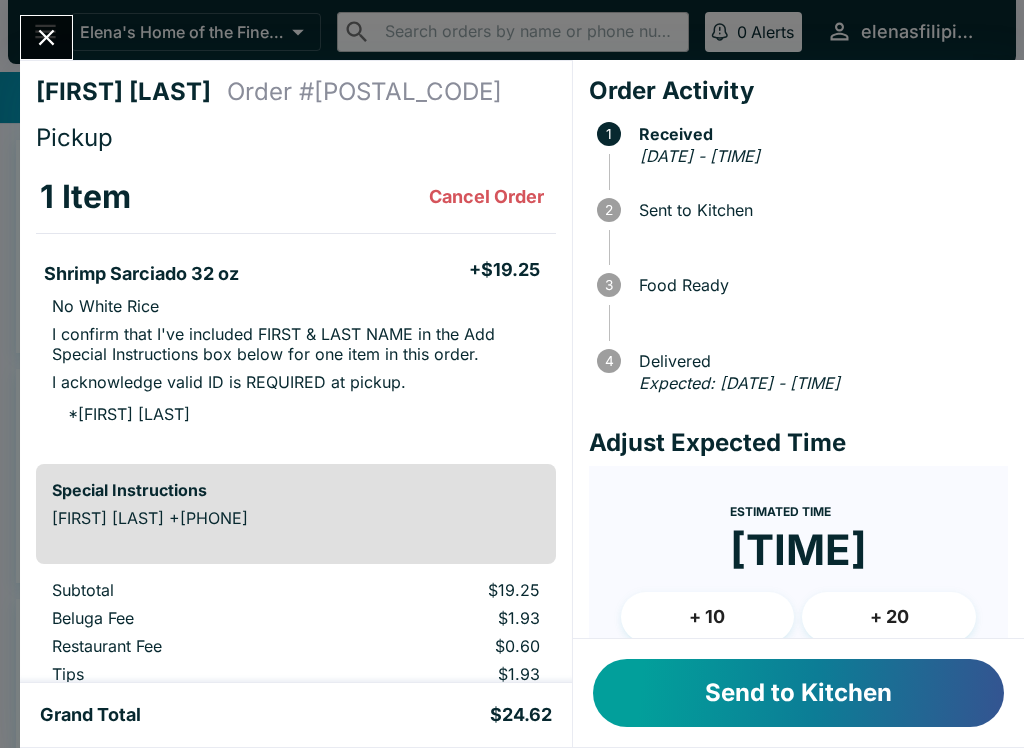 click on "Send to Kitchen" at bounding box center (798, 693) 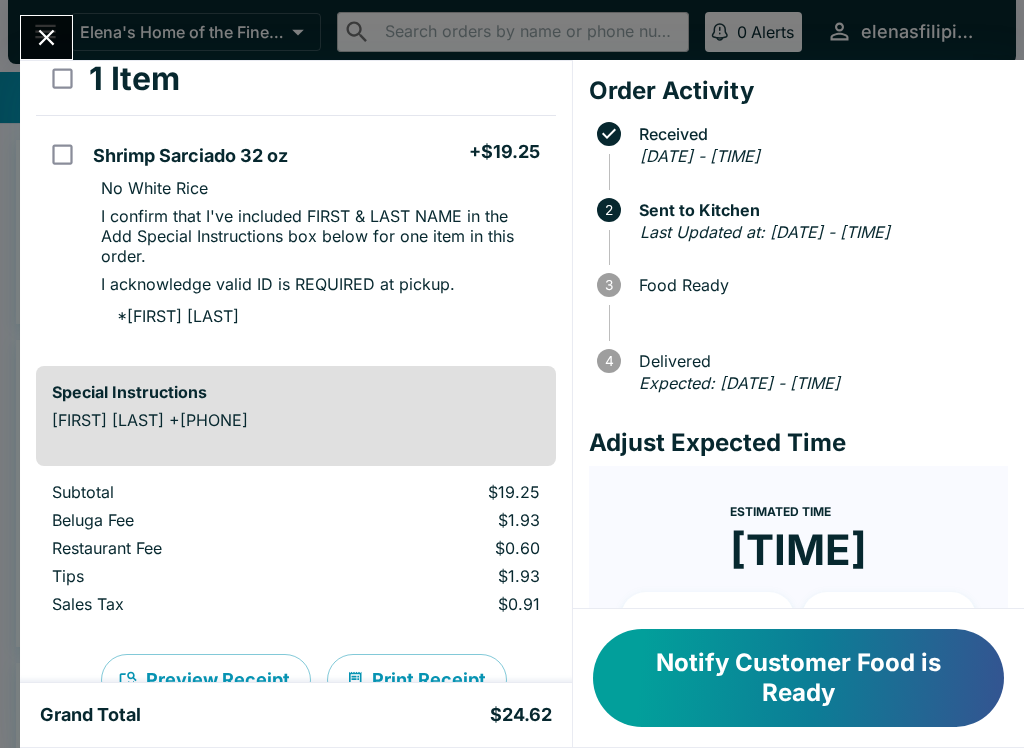 scroll, scrollTop: 130, scrollLeft: 0, axis: vertical 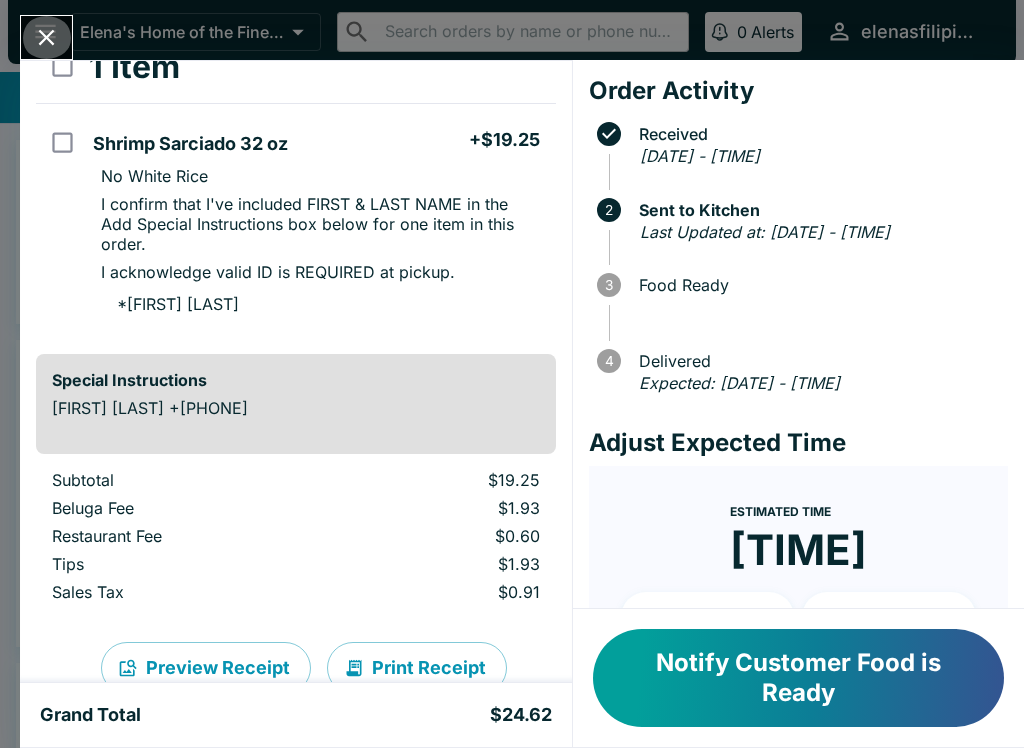 click 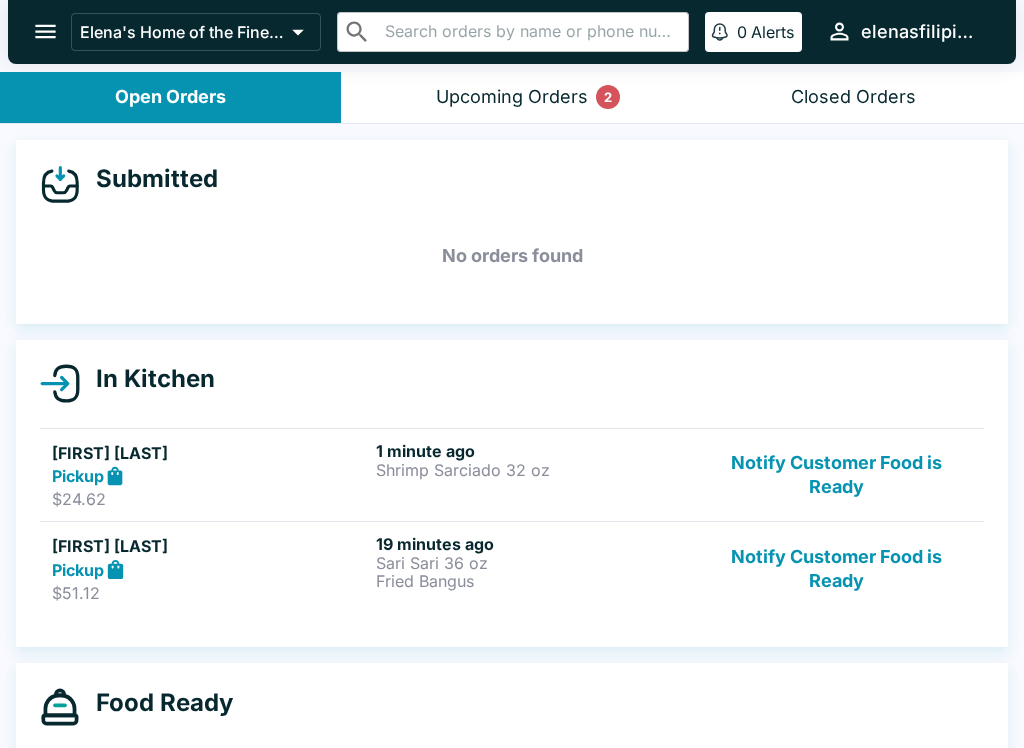 click 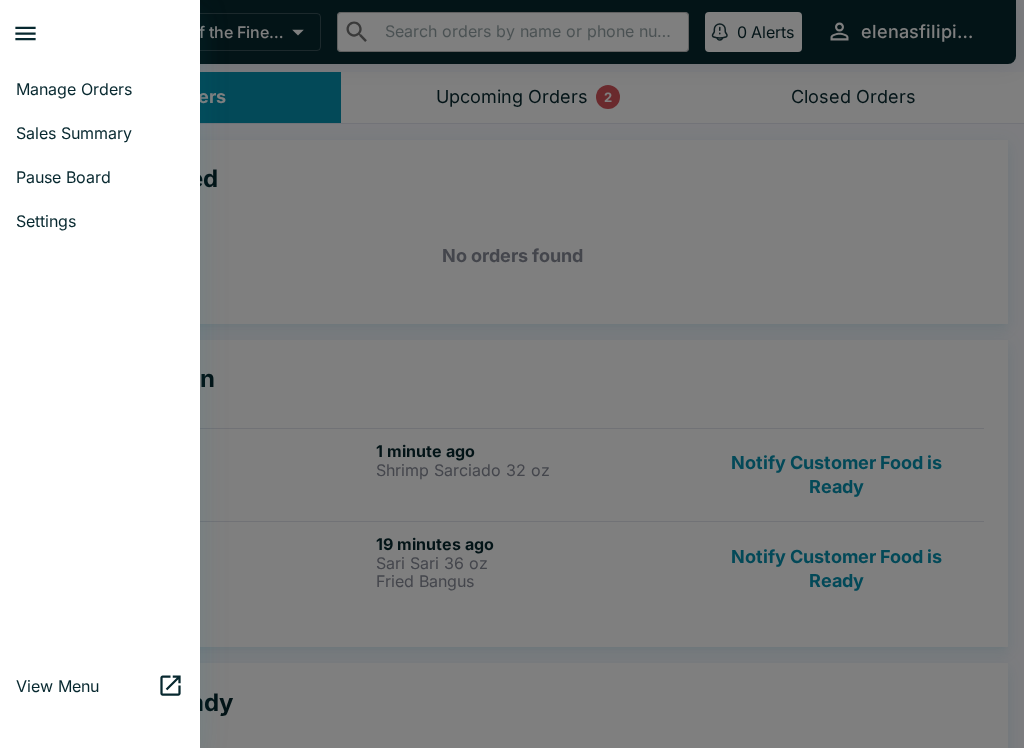click on "Pause Board" at bounding box center [100, 177] 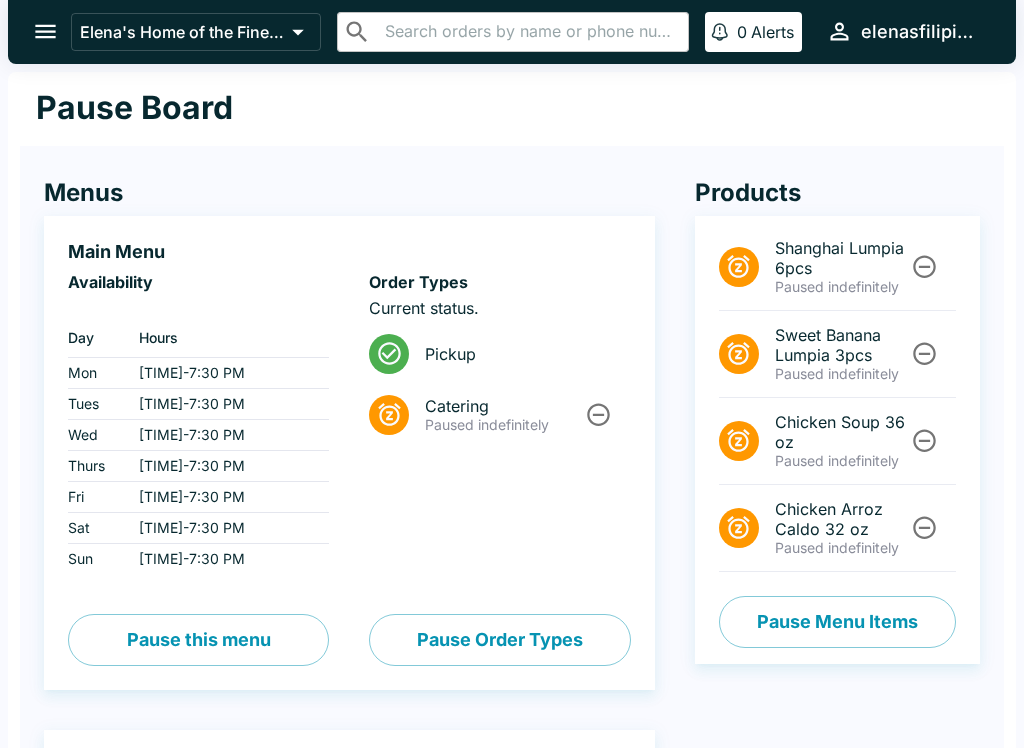 click 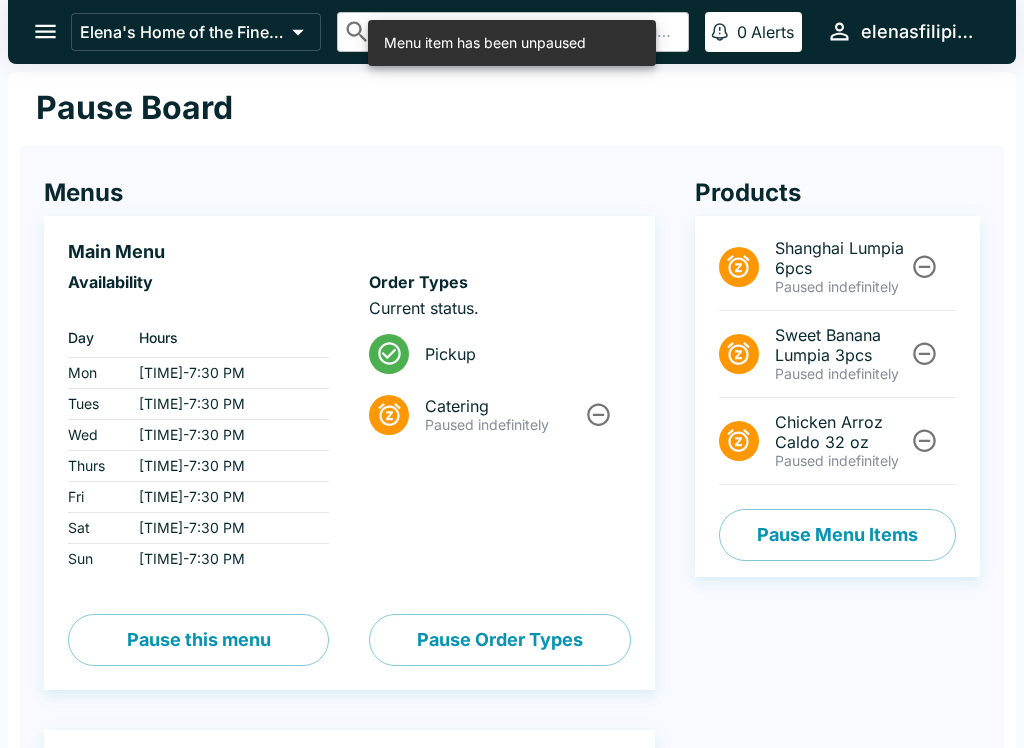 click 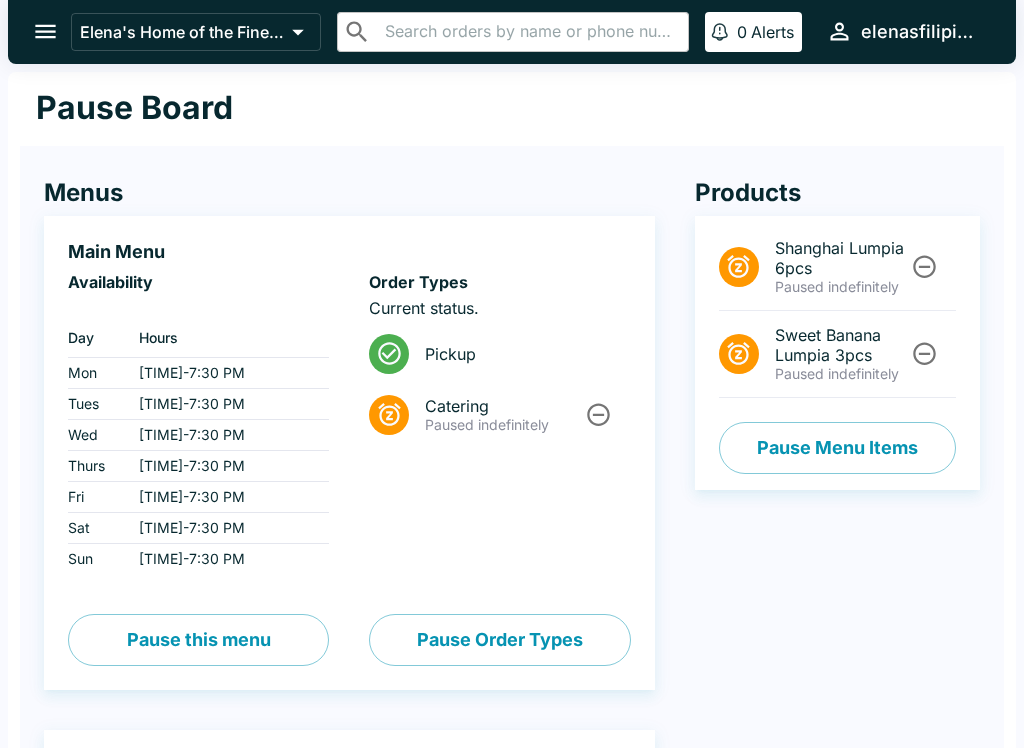click 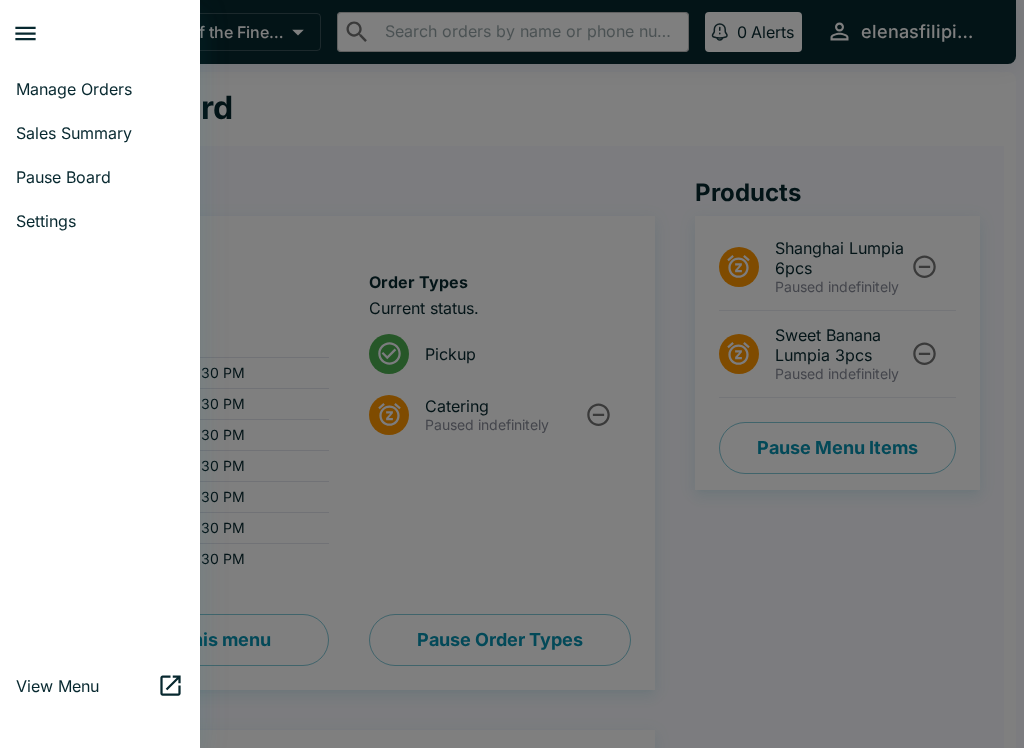 click on "Manage Orders" at bounding box center [100, 89] 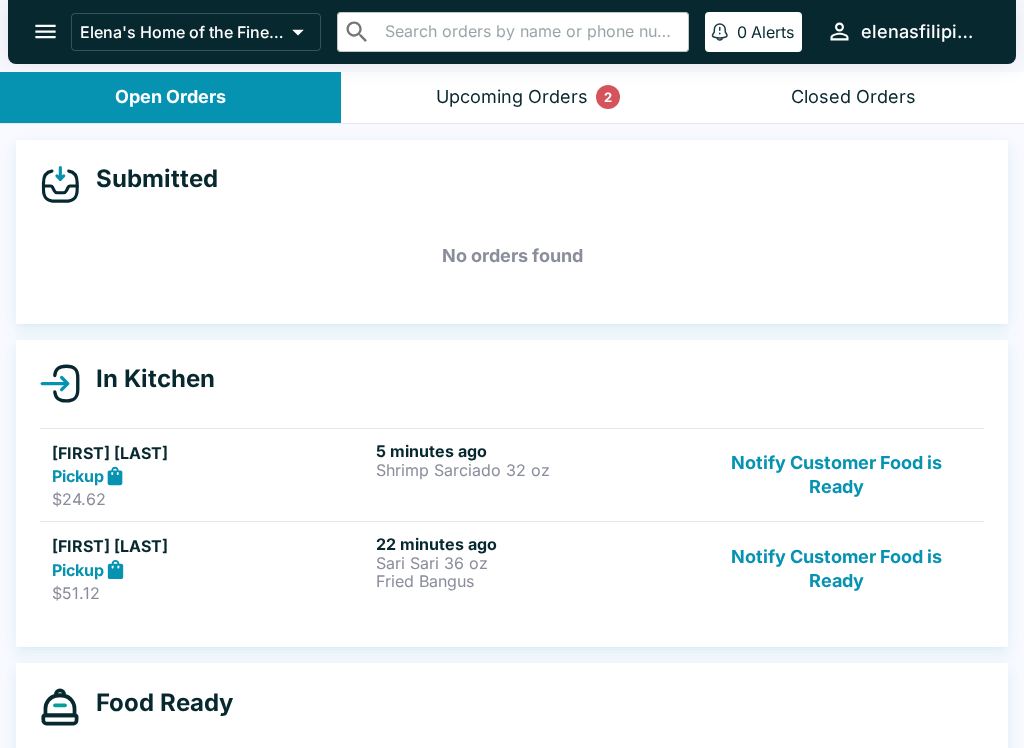 click on "Upcoming Orders 2" at bounding box center [512, 97] 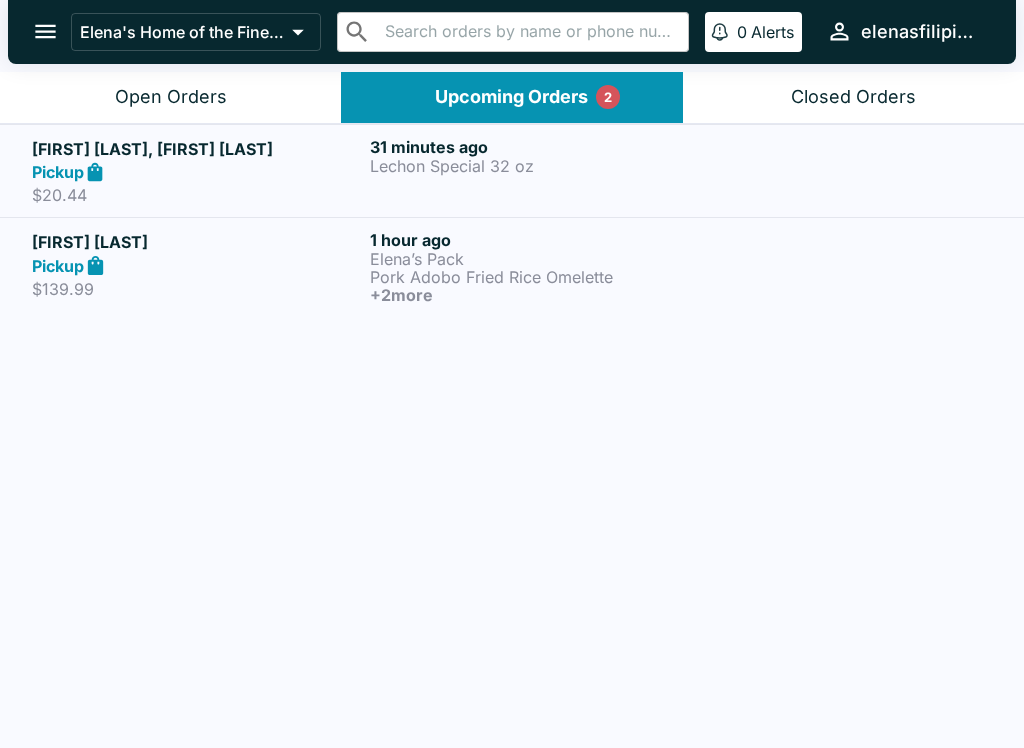 click on "Pickup" at bounding box center (197, 172) 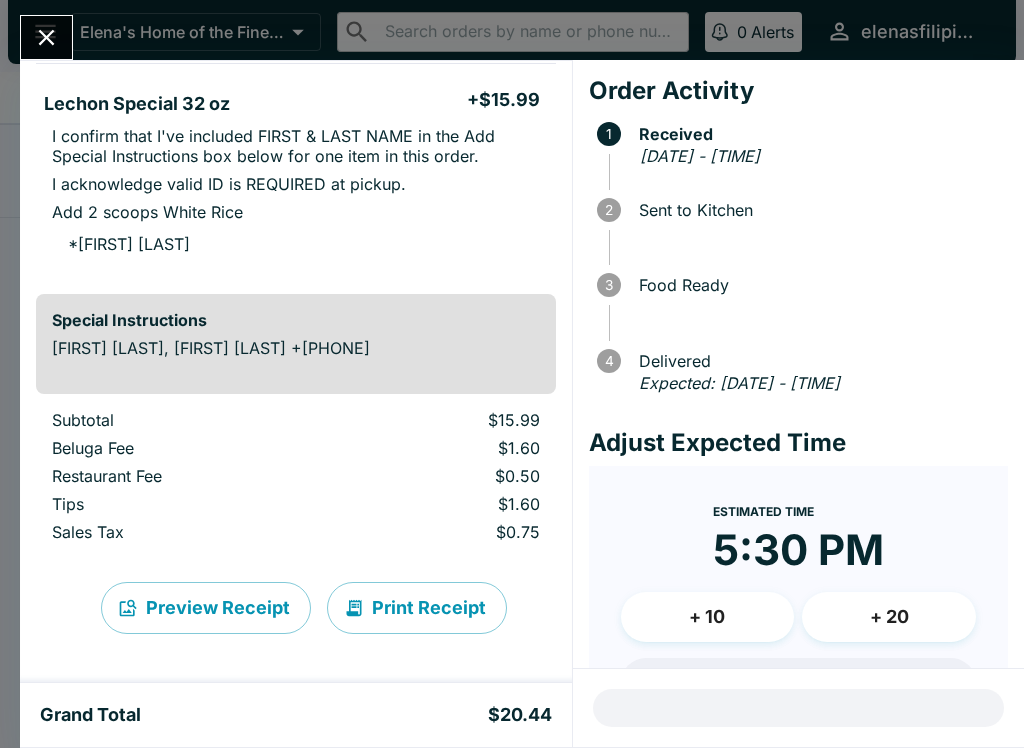 scroll, scrollTop: 201, scrollLeft: 0, axis: vertical 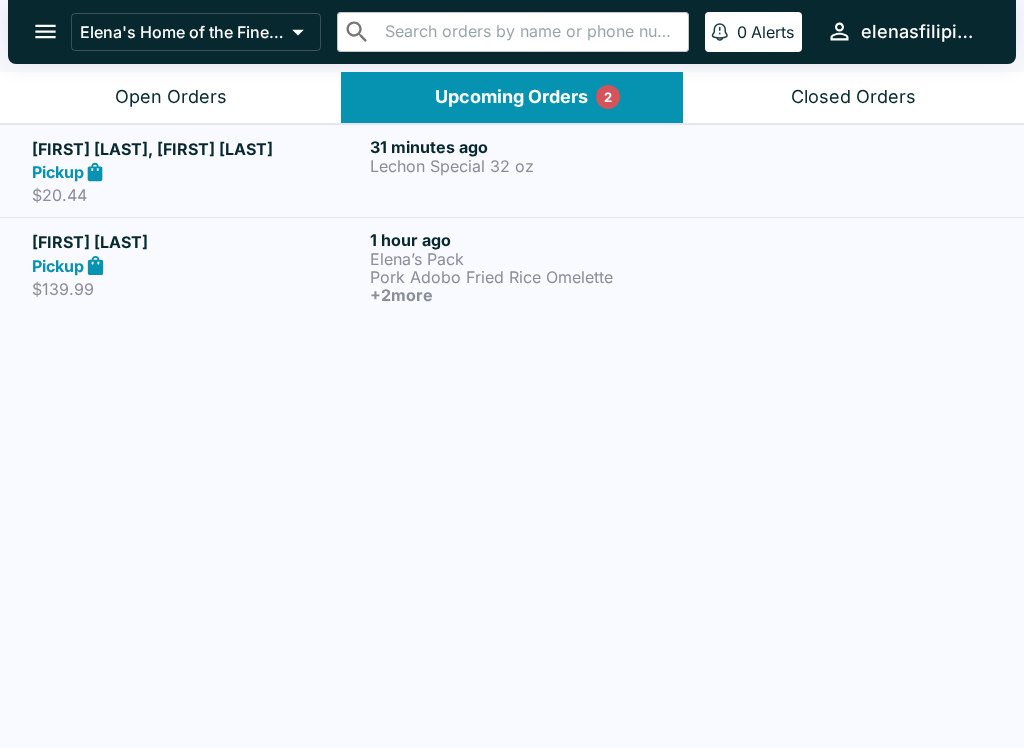 click on "Elena’s Pack" at bounding box center [535, 259] 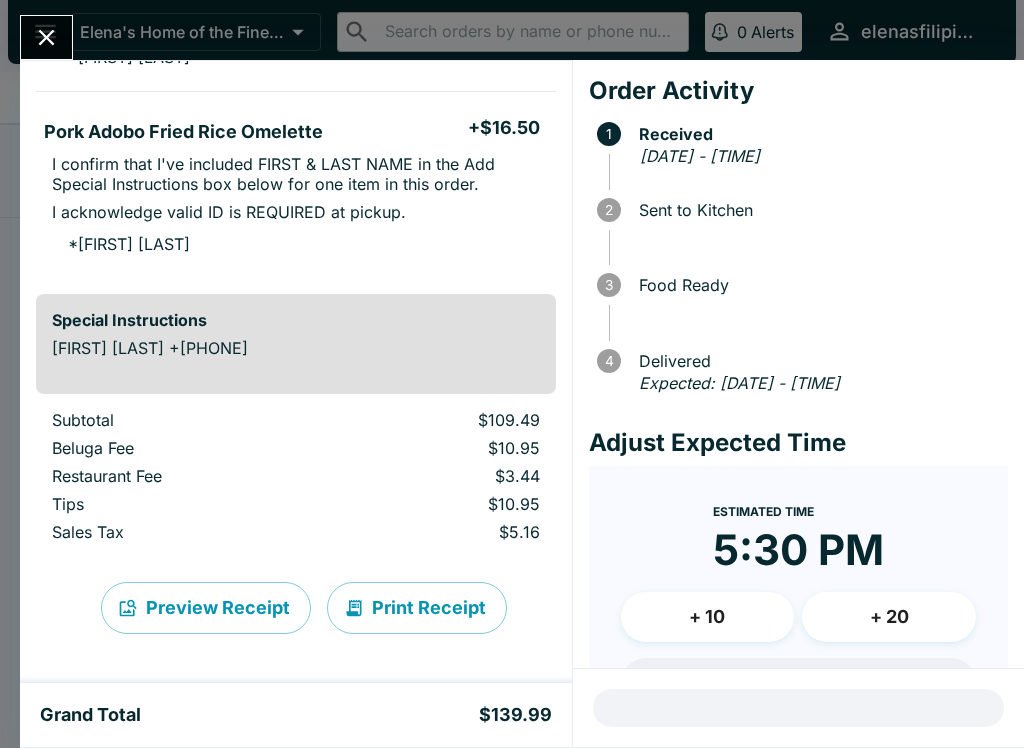 scroll, scrollTop: 703, scrollLeft: 0, axis: vertical 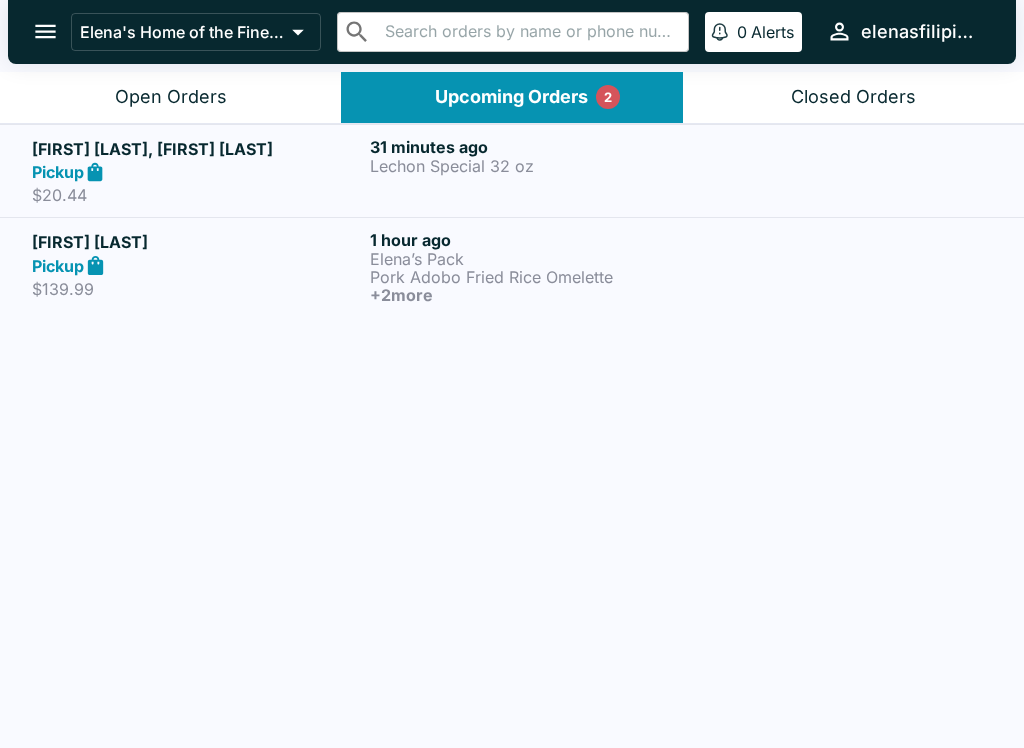 click on "Open Orders" at bounding box center [170, 97] 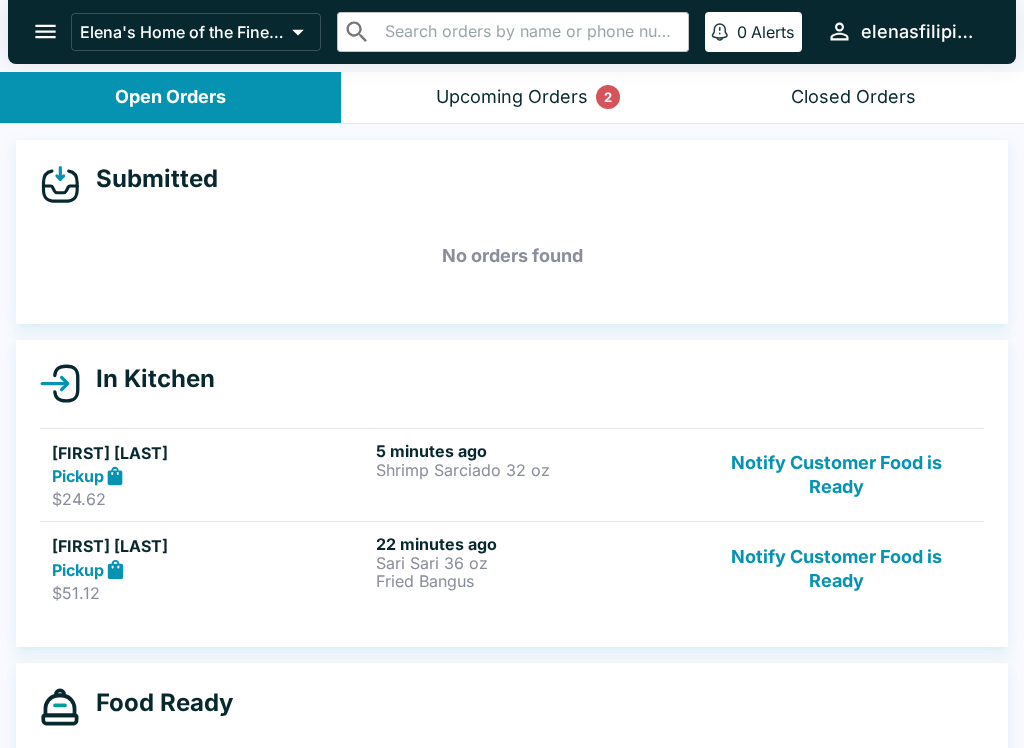 click on "Upcoming Orders 2" at bounding box center (512, 97) 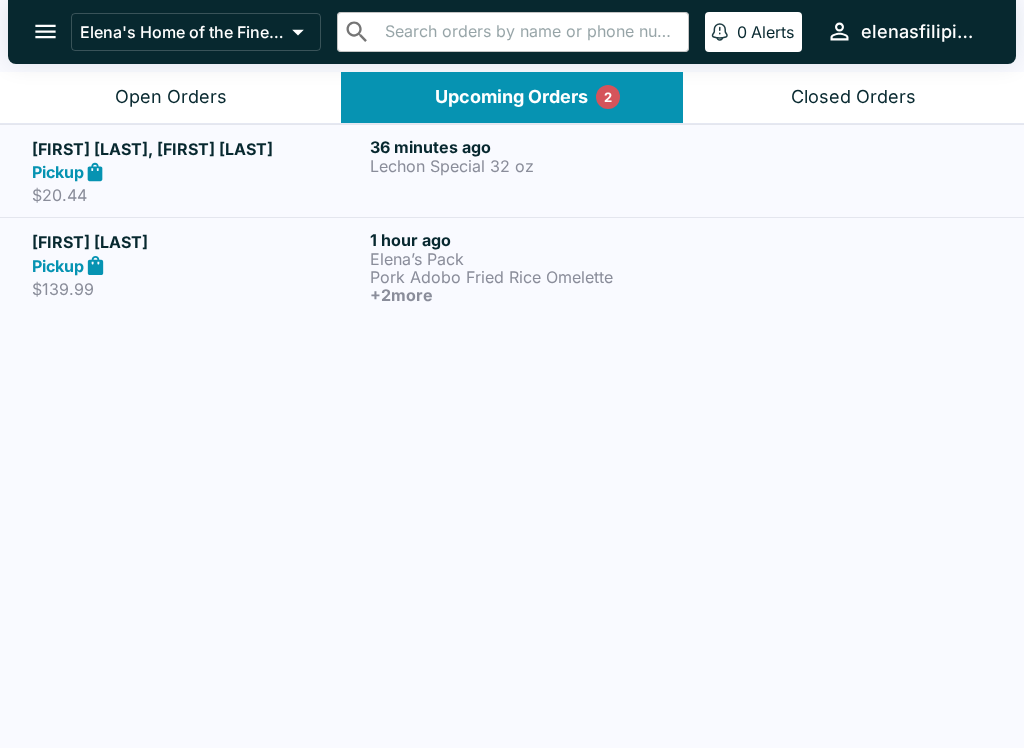 click on "[FIRST] [LAST], [FIRST] [LAST]" at bounding box center [197, 149] 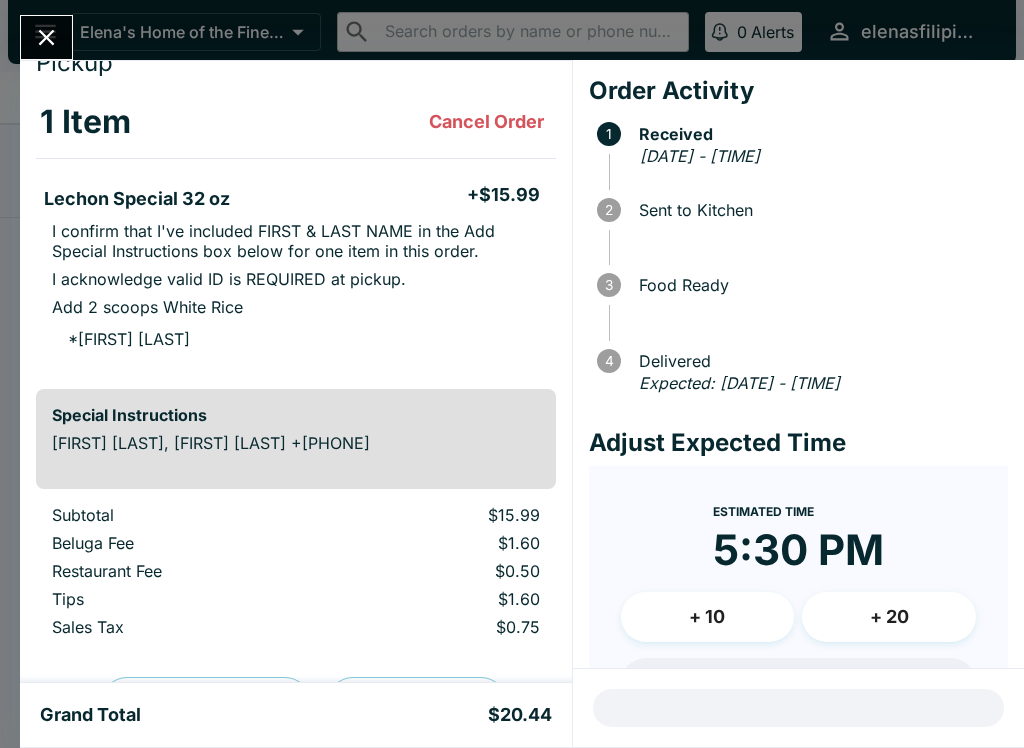 click 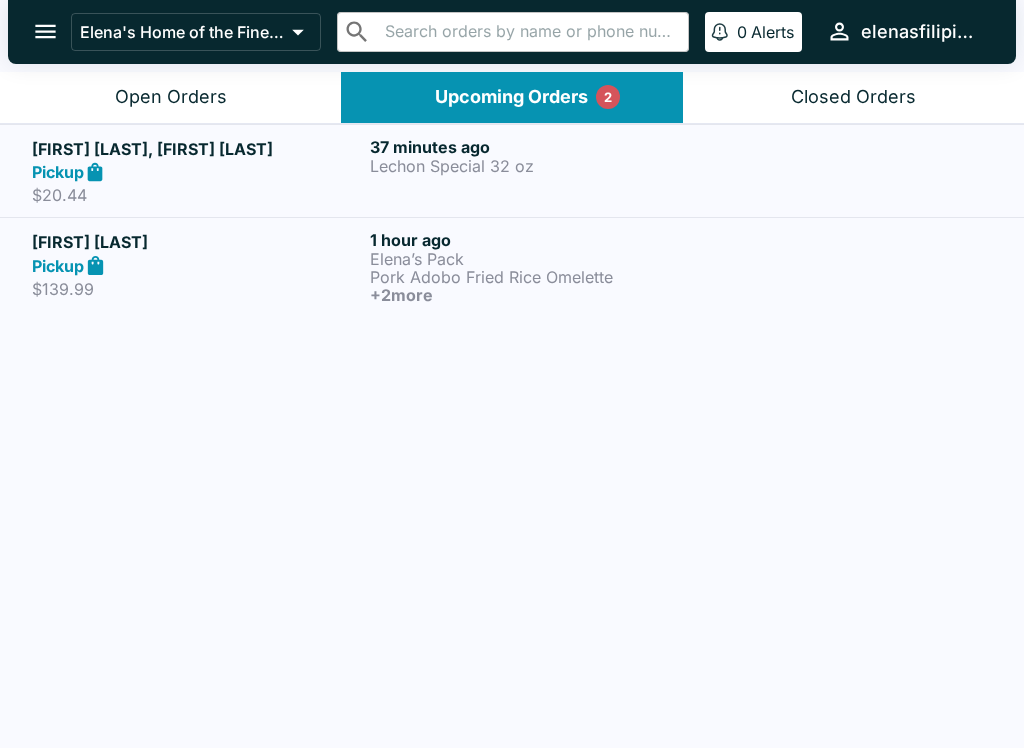 click on "Pickup" at bounding box center (197, 265) 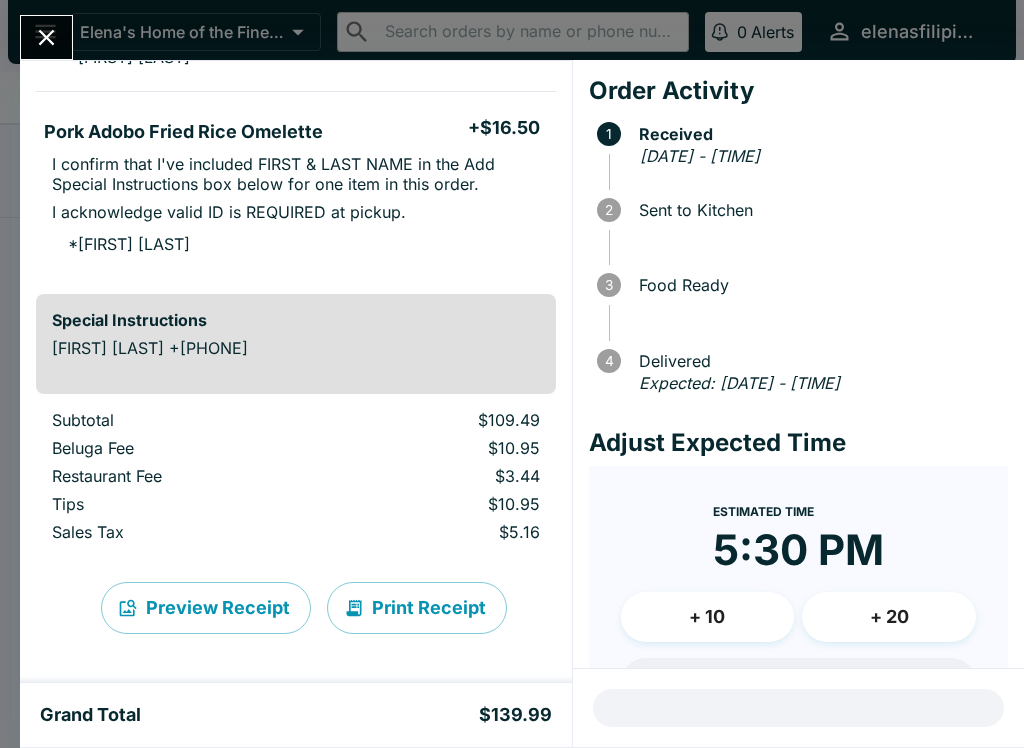 scroll, scrollTop: 703, scrollLeft: 0, axis: vertical 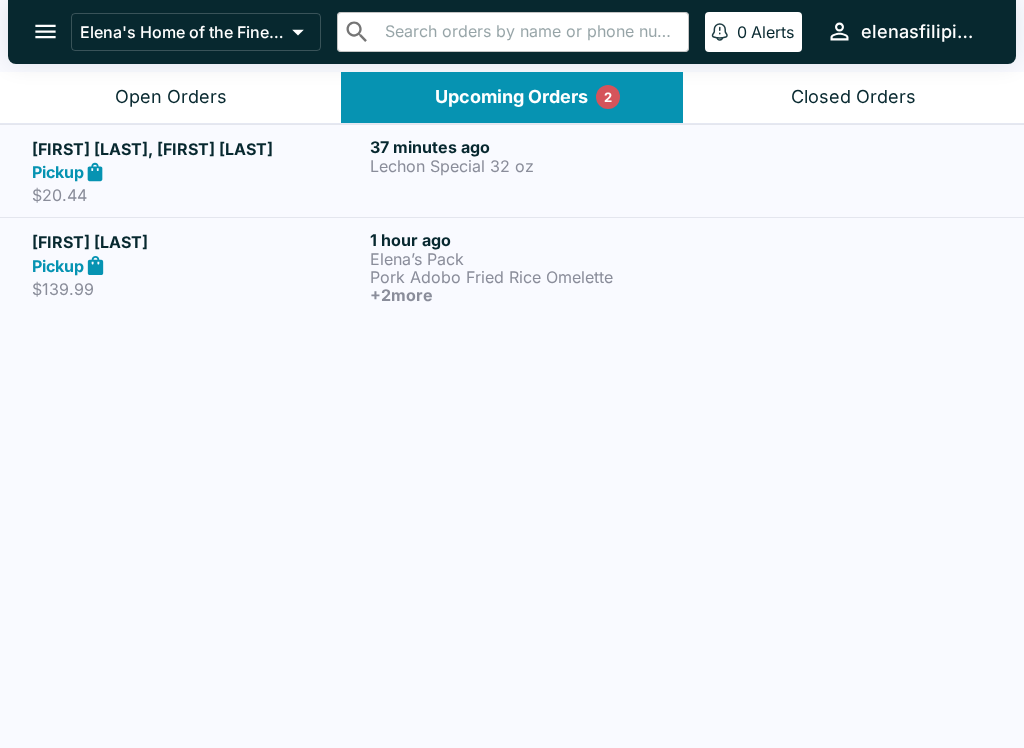 click on "Open Orders" at bounding box center [171, 97] 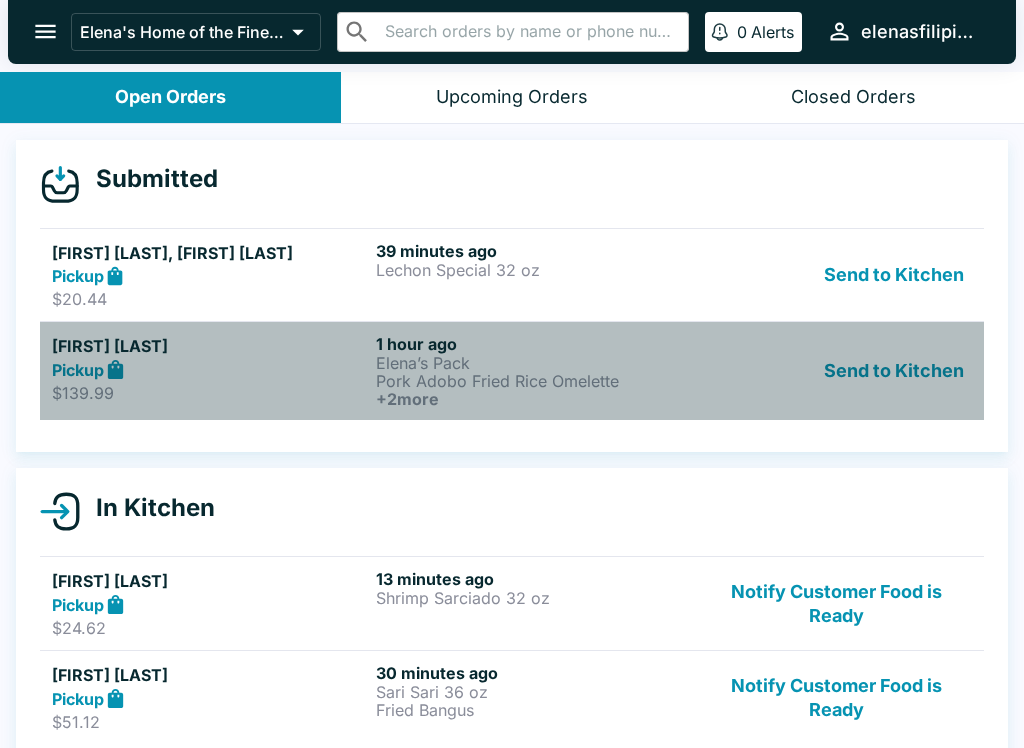 click on "$139.99" at bounding box center [210, 393] 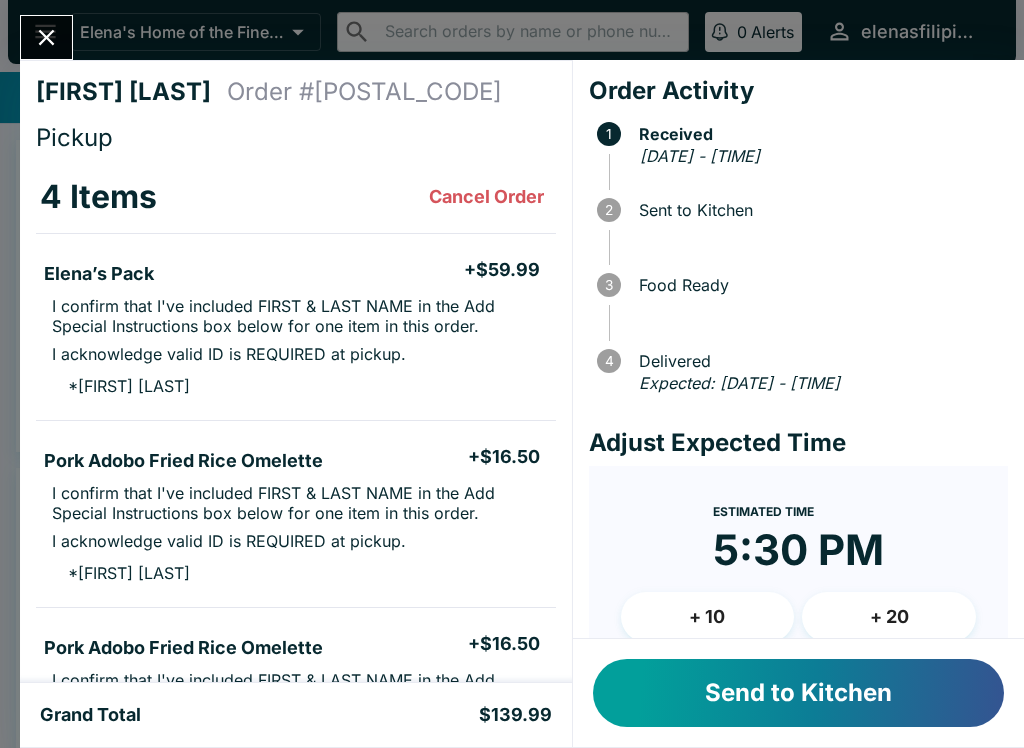 click 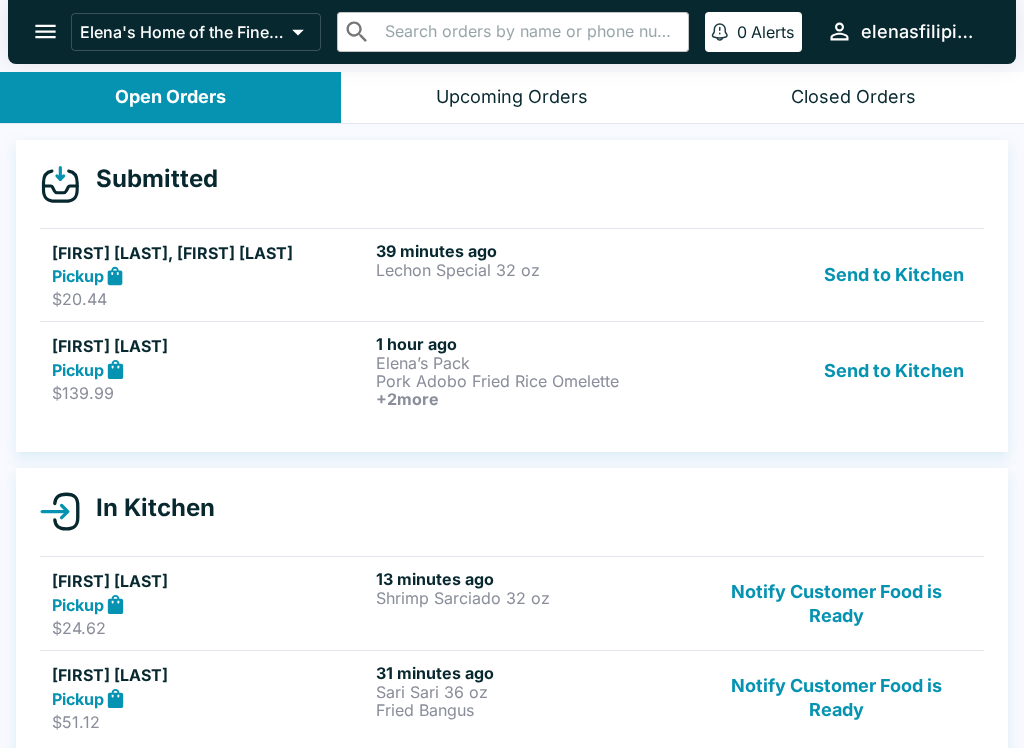 click on "[FIRST] [LAST], [FIRST] [LAST]" at bounding box center (210, 253) 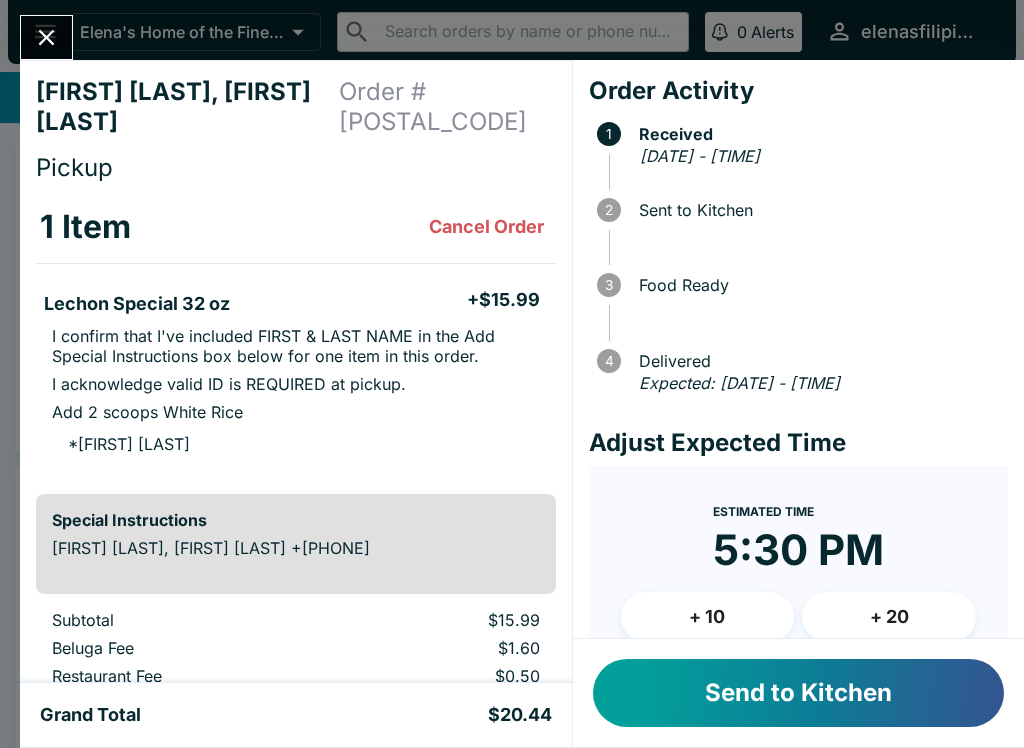click at bounding box center (46, 37) 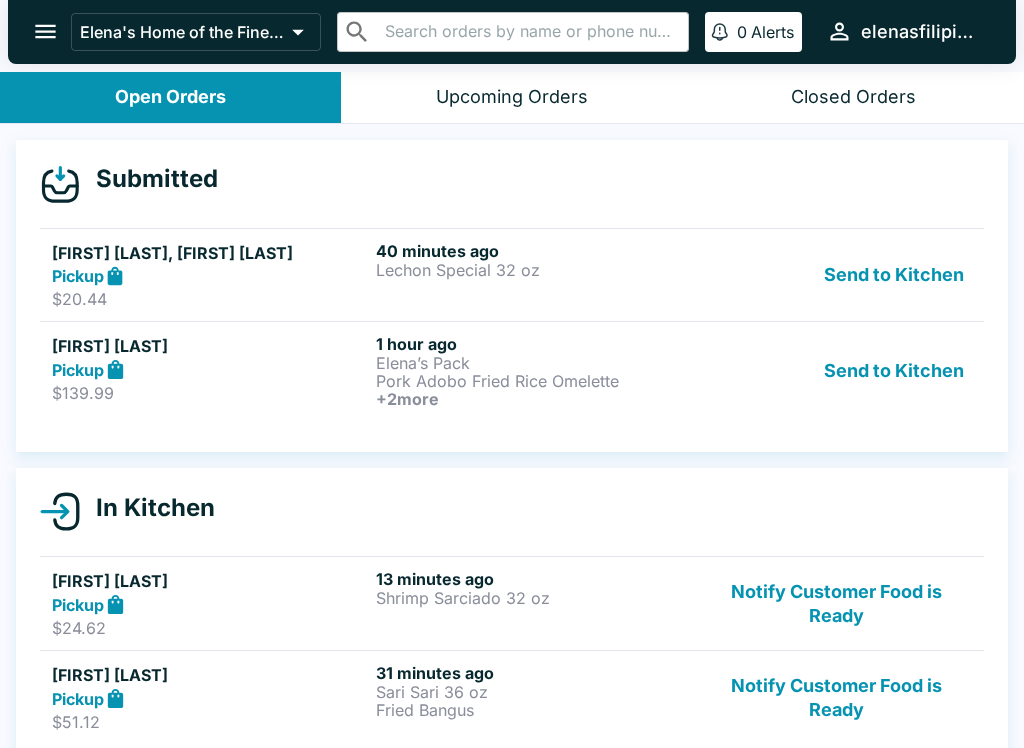 click on "Send to Kitchen" at bounding box center [894, 275] 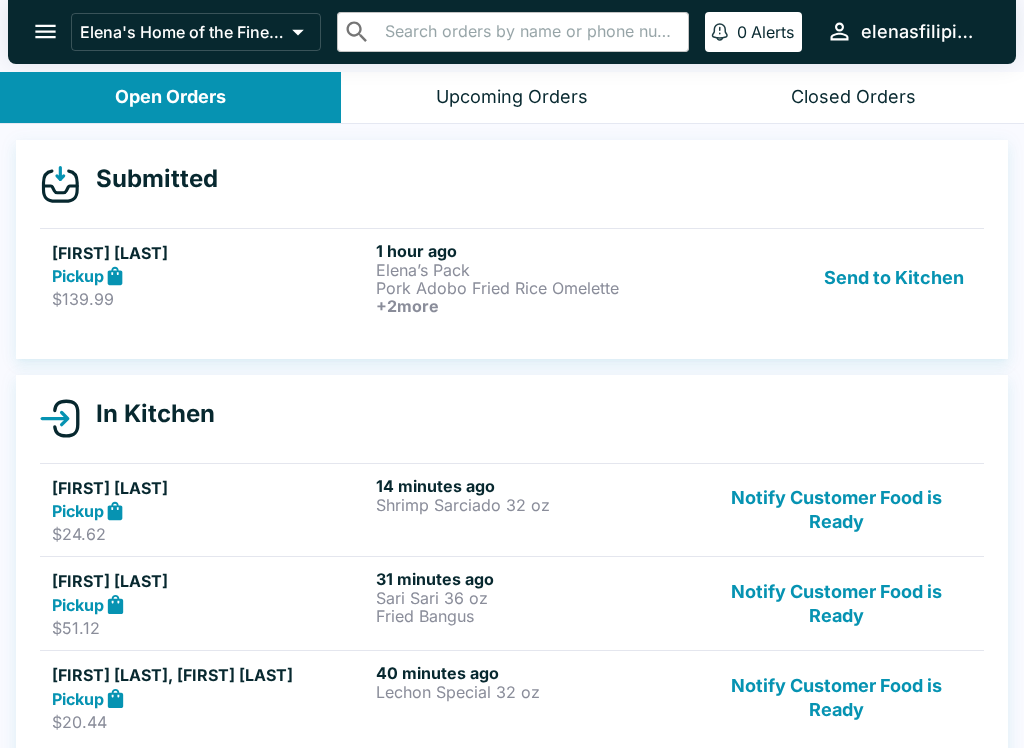 click on "Send to Kitchen" at bounding box center (894, 278) 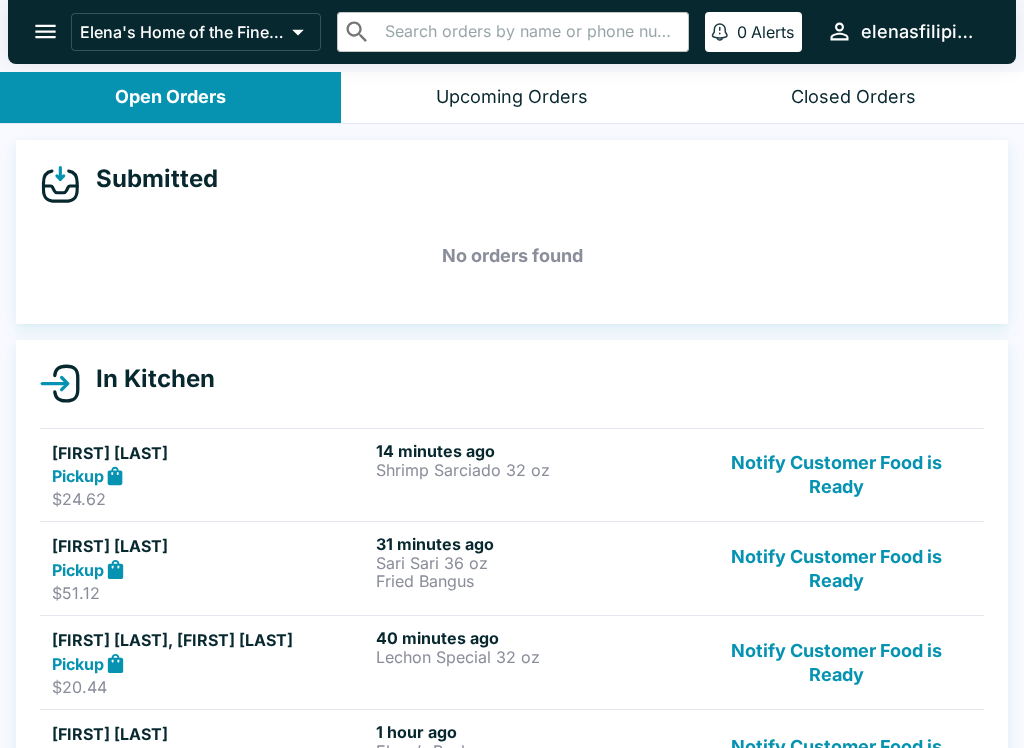 click on "Notify Customer Food is Ready" at bounding box center [836, 475] 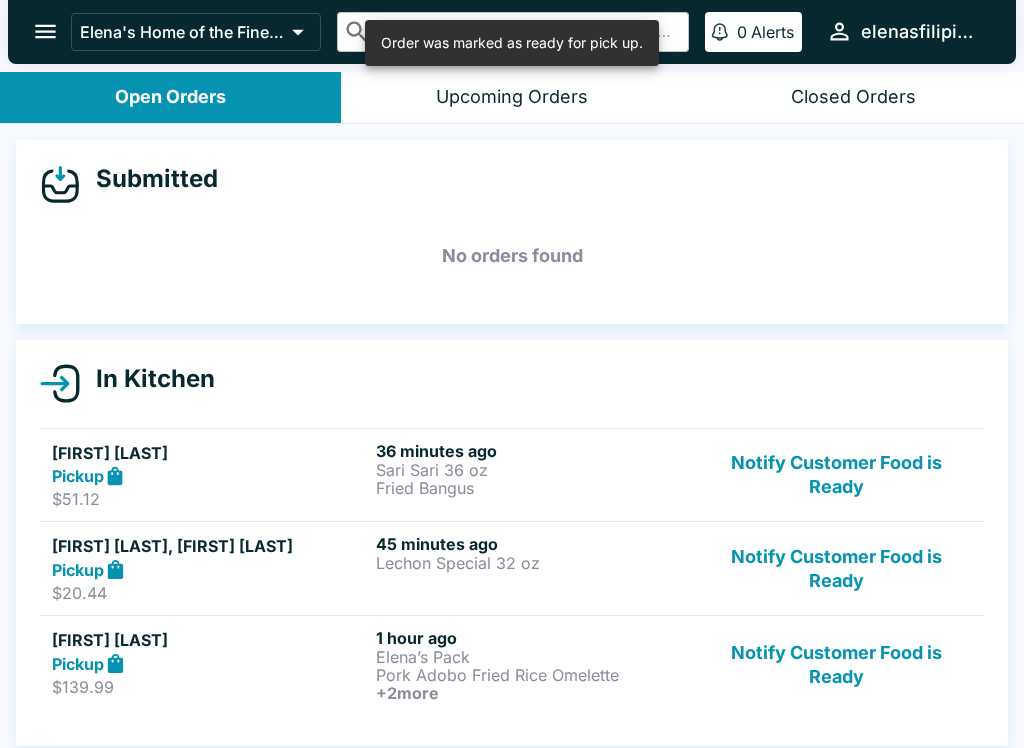 click on "Notify Customer Food is Ready" at bounding box center [836, 475] 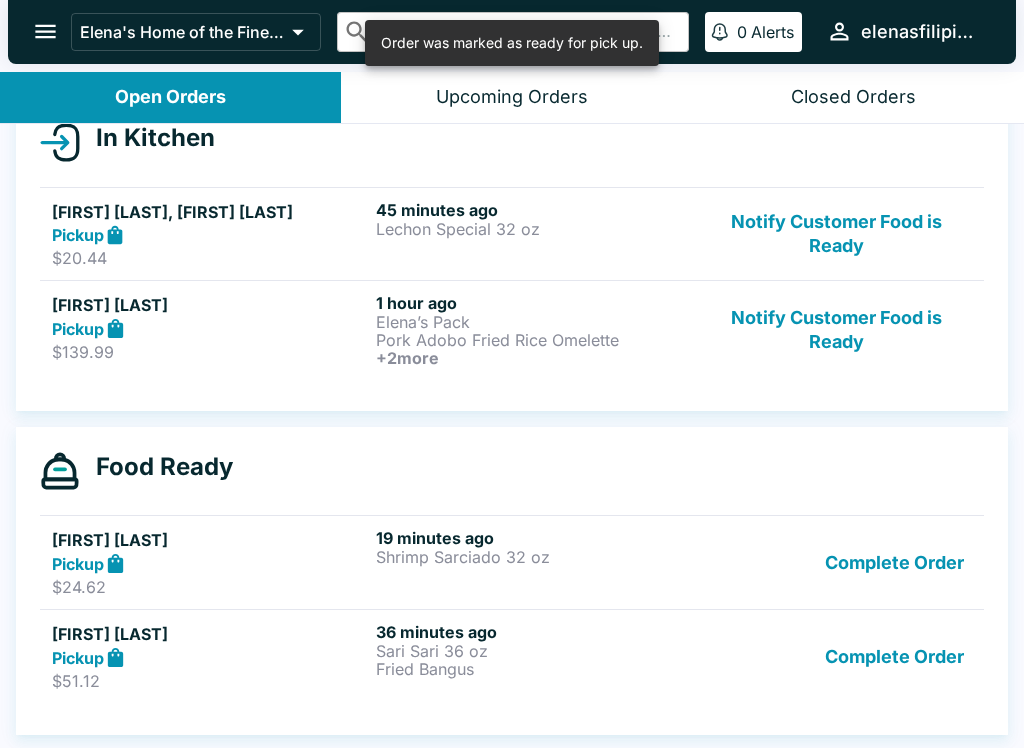 click on "Complete Order" at bounding box center [894, 562] 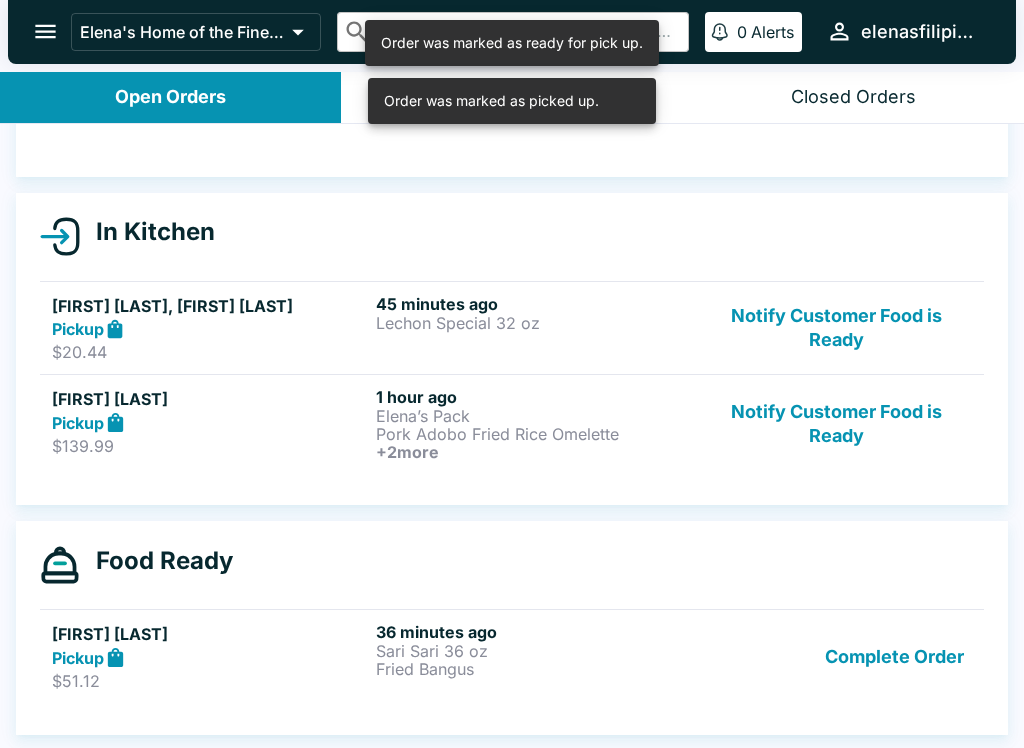 click on "Complete Order" at bounding box center [894, 656] 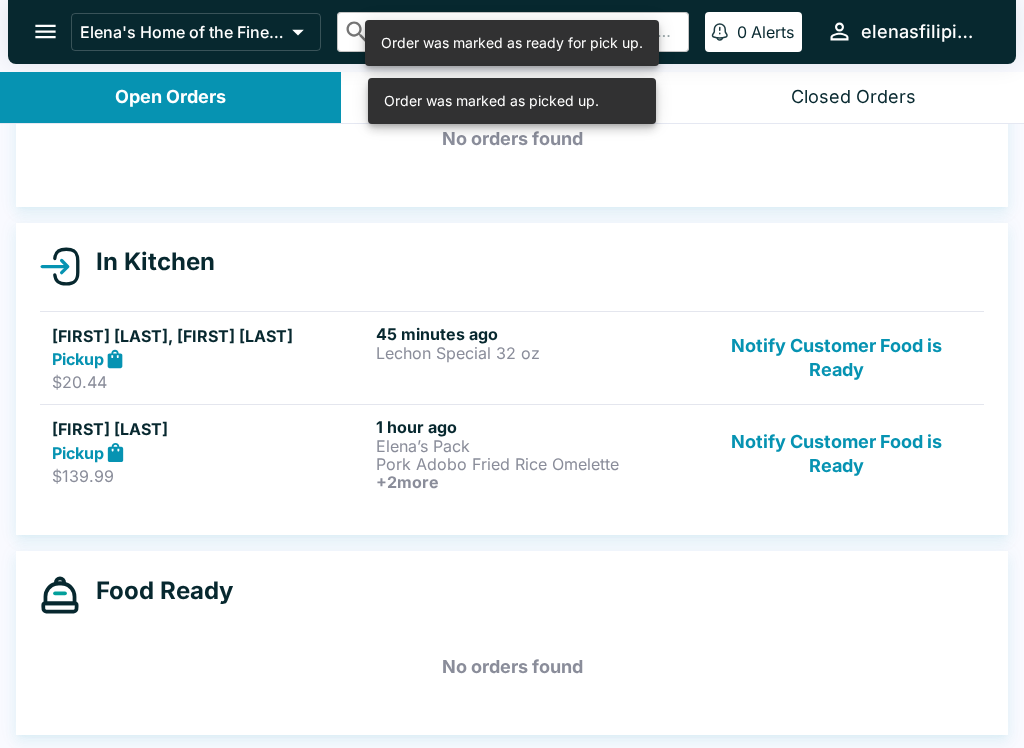 scroll, scrollTop: 117, scrollLeft: 0, axis: vertical 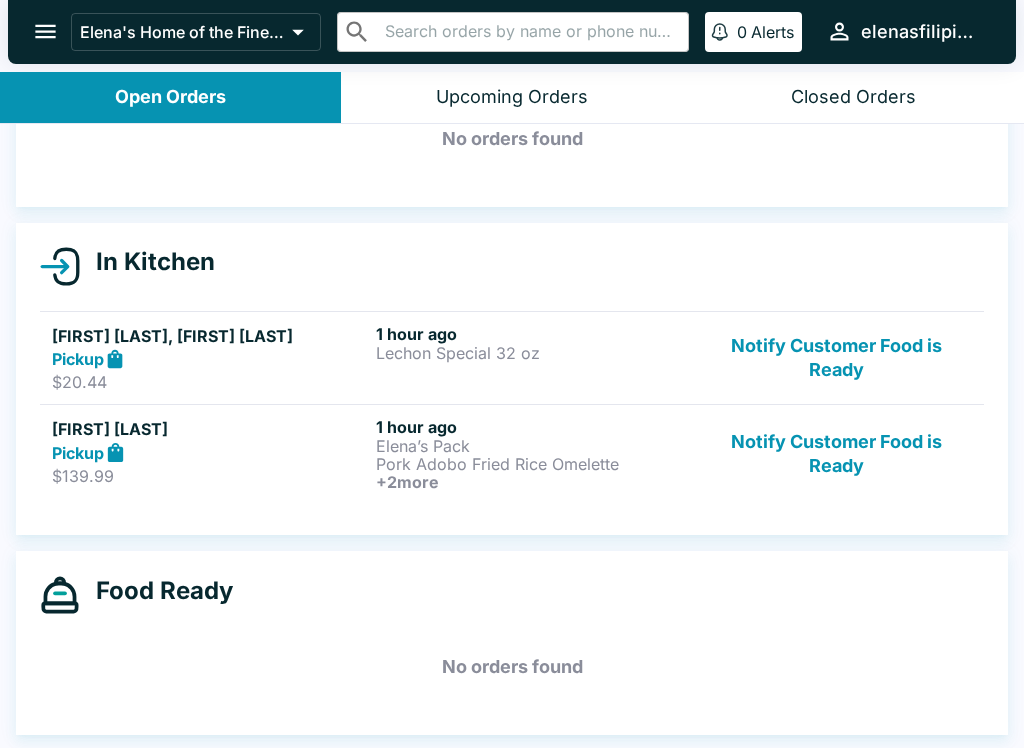 click on "Notify Customer Food is Ready" at bounding box center [836, 358] 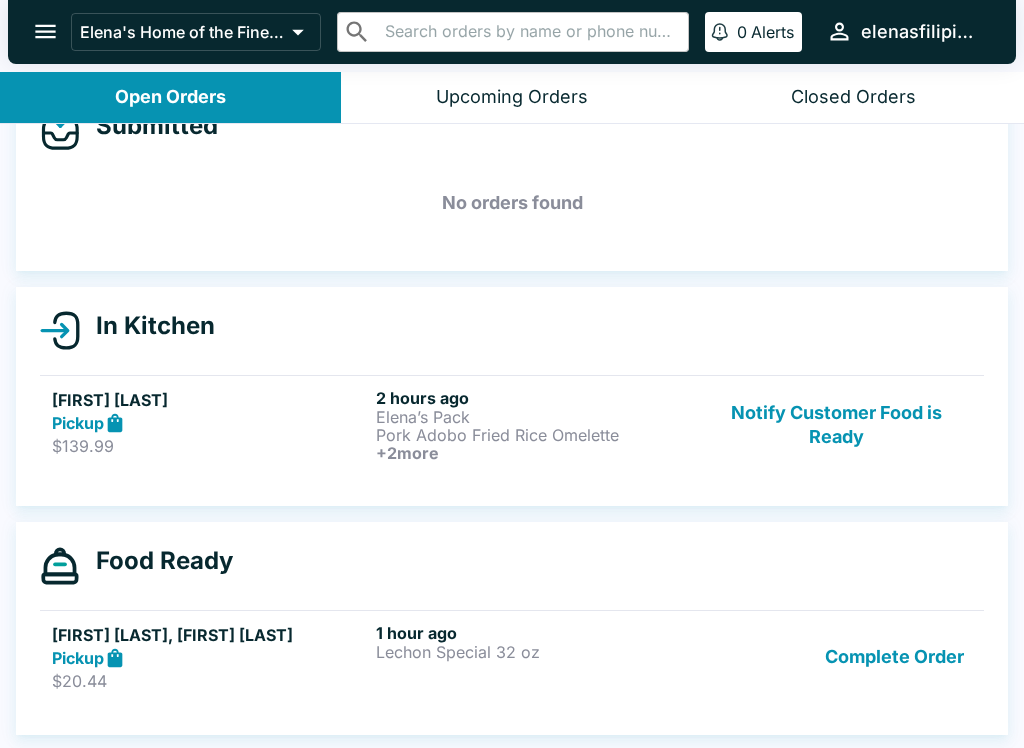 scroll, scrollTop: 53, scrollLeft: 0, axis: vertical 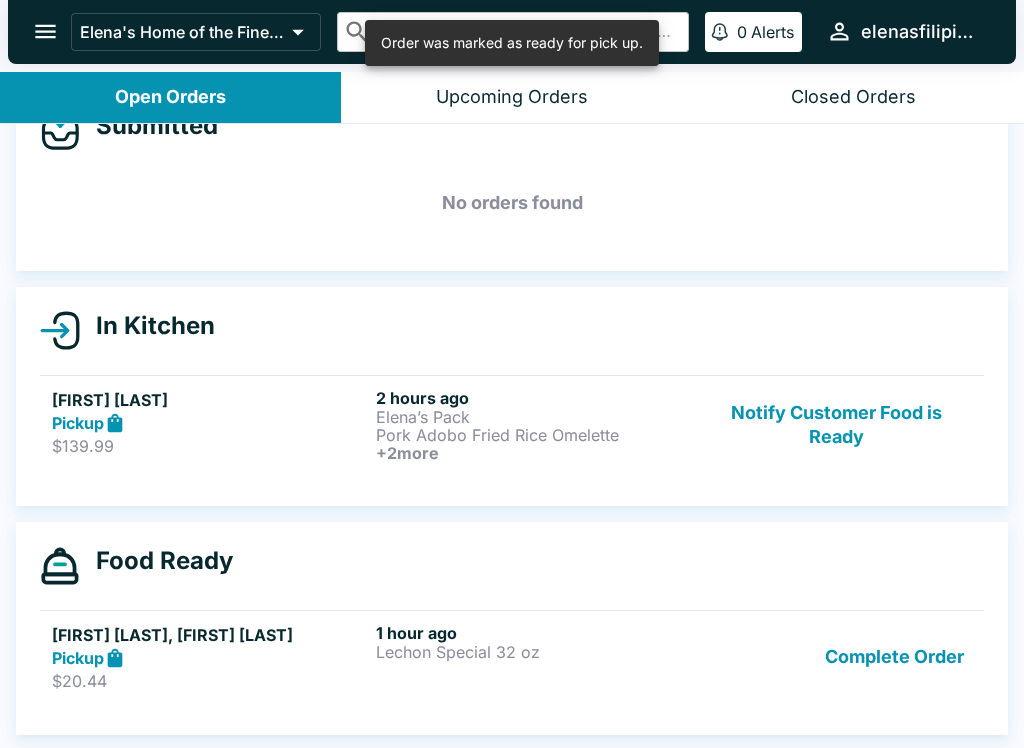 click on "Notify Customer Food is Ready" at bounding box center (836, 425) 